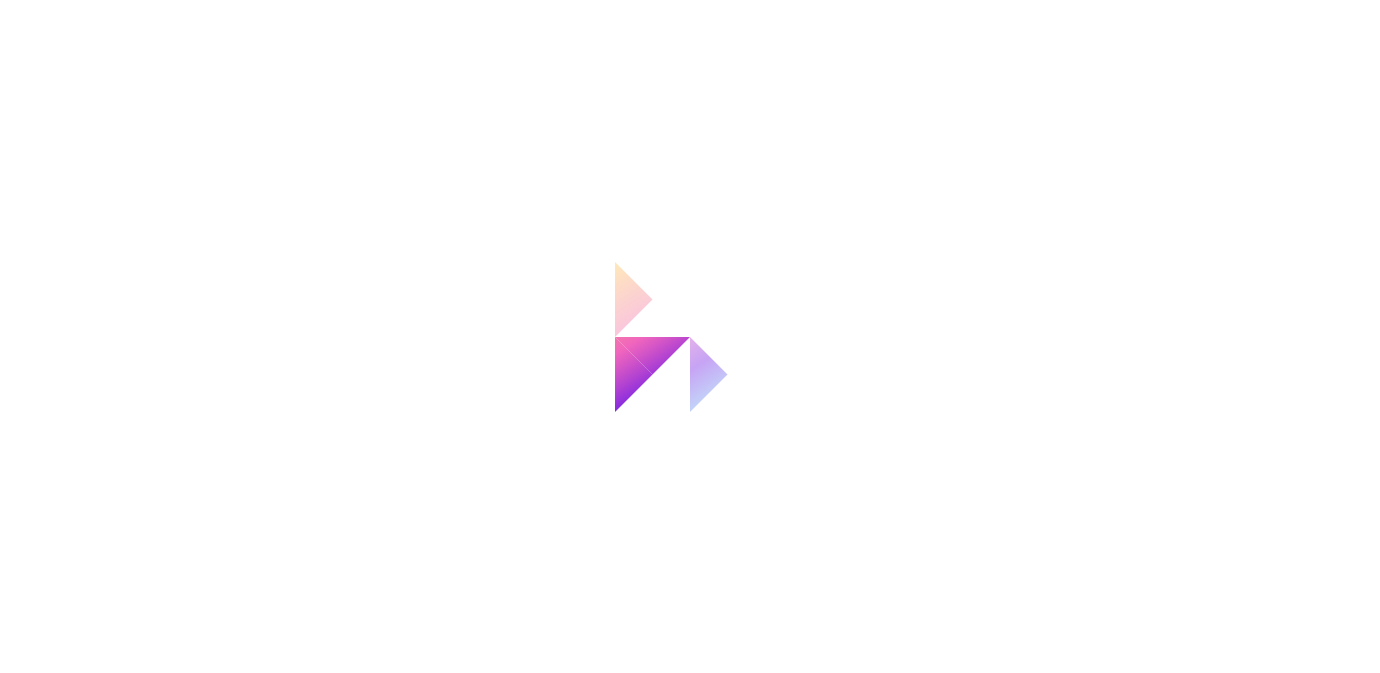 scroll, scrollTop: 0, scrollLeft: 0, axis: both 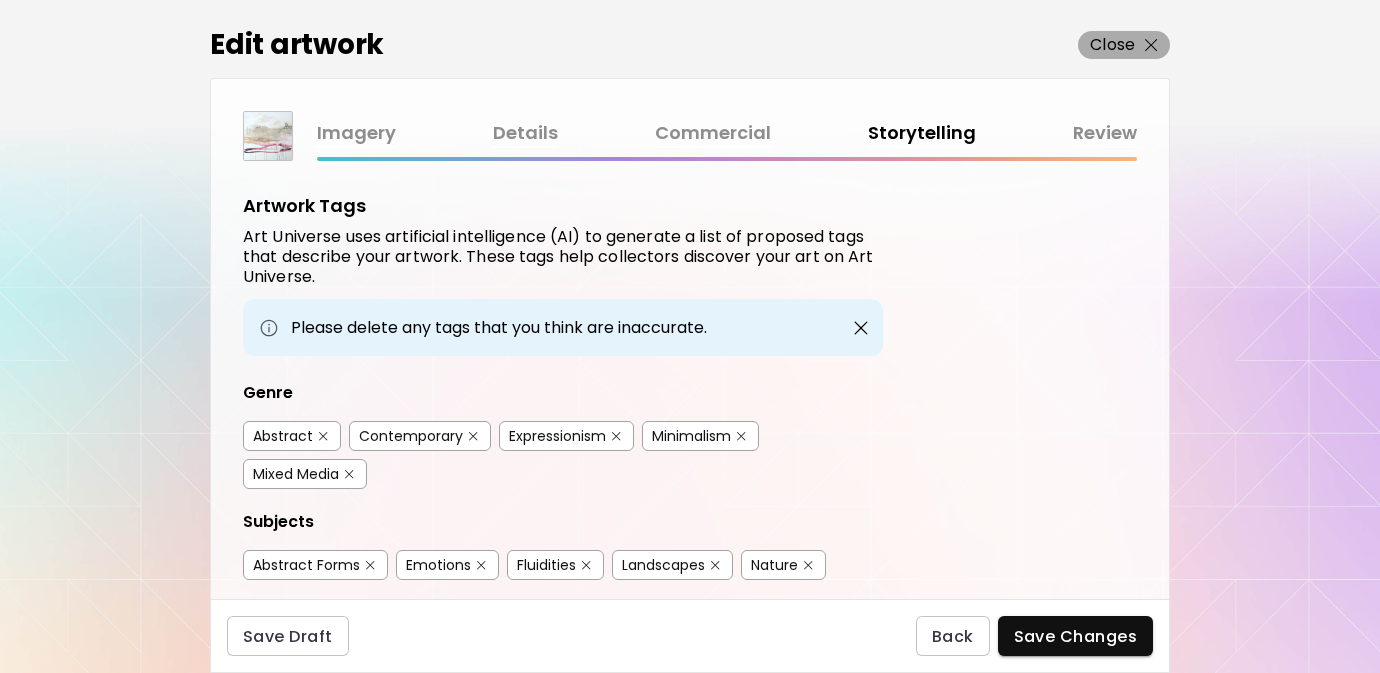 click on "Close" at bounding box center [1112, 45] 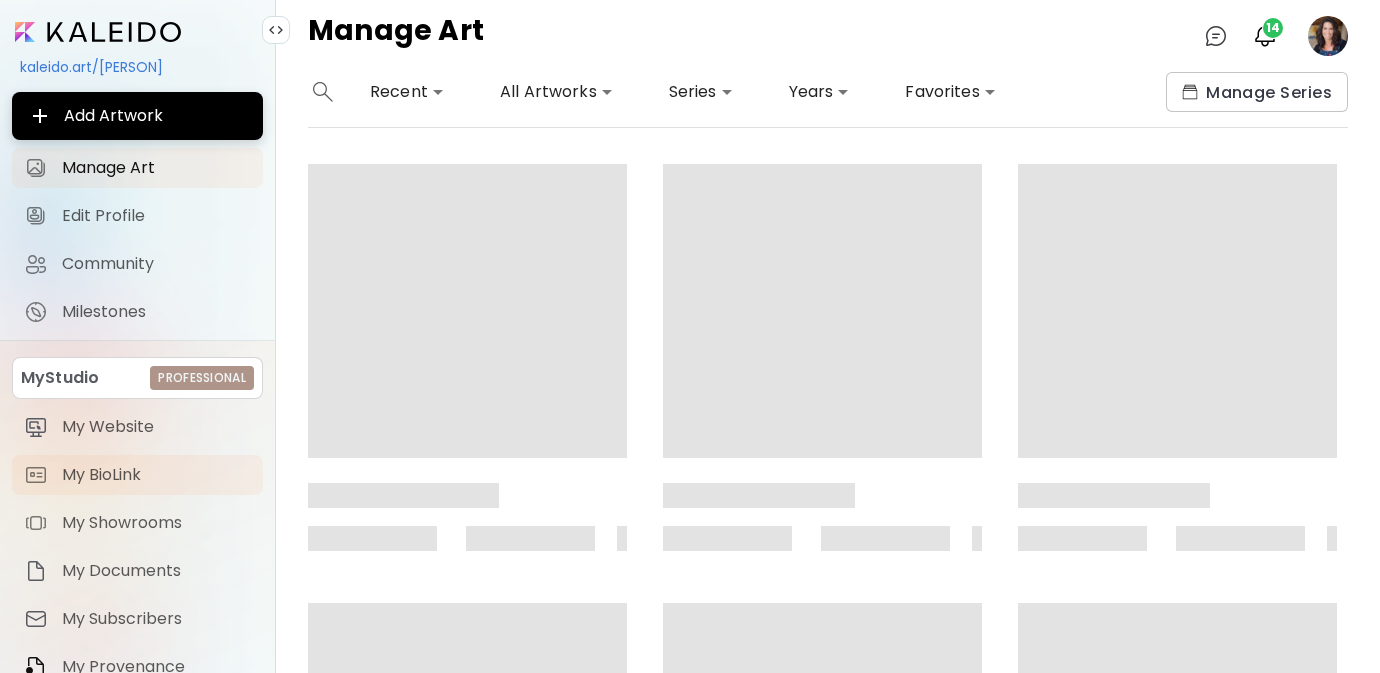 click on "My BioLink" at bounding box center [156, 475] 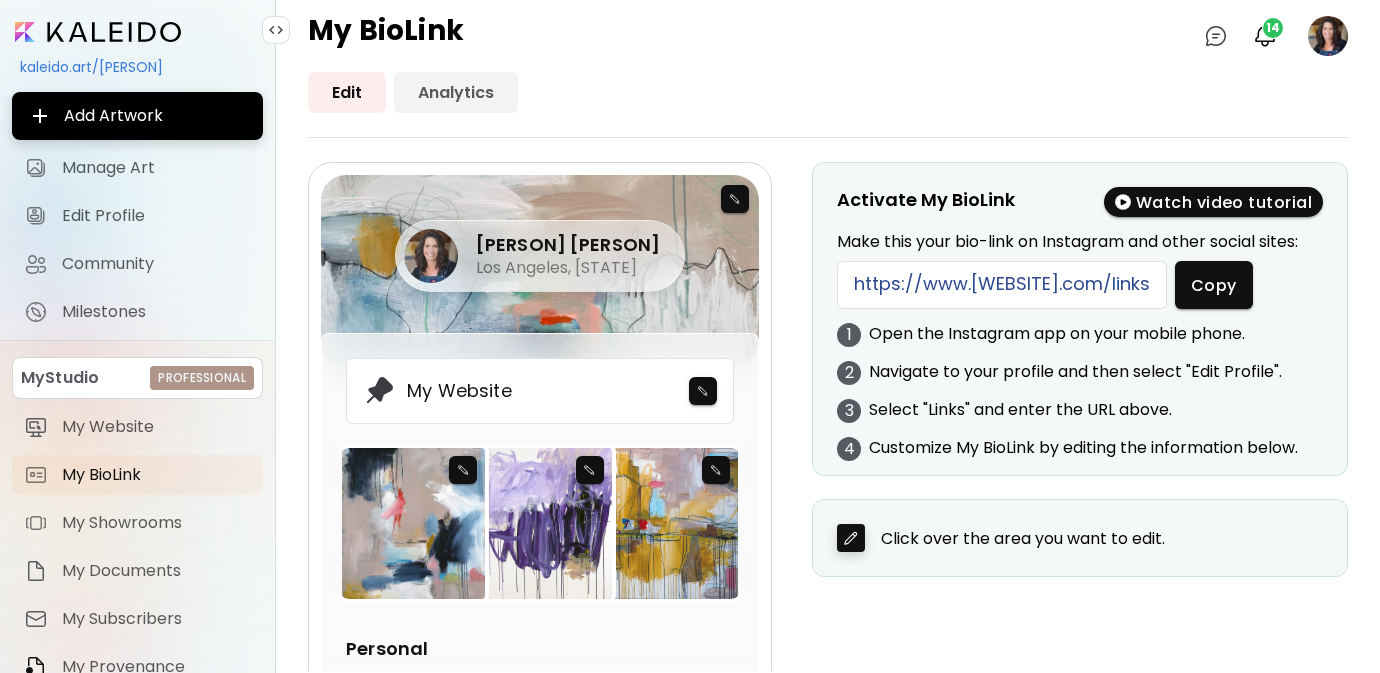 click on "Analytics" at bounding box center [456, 92] 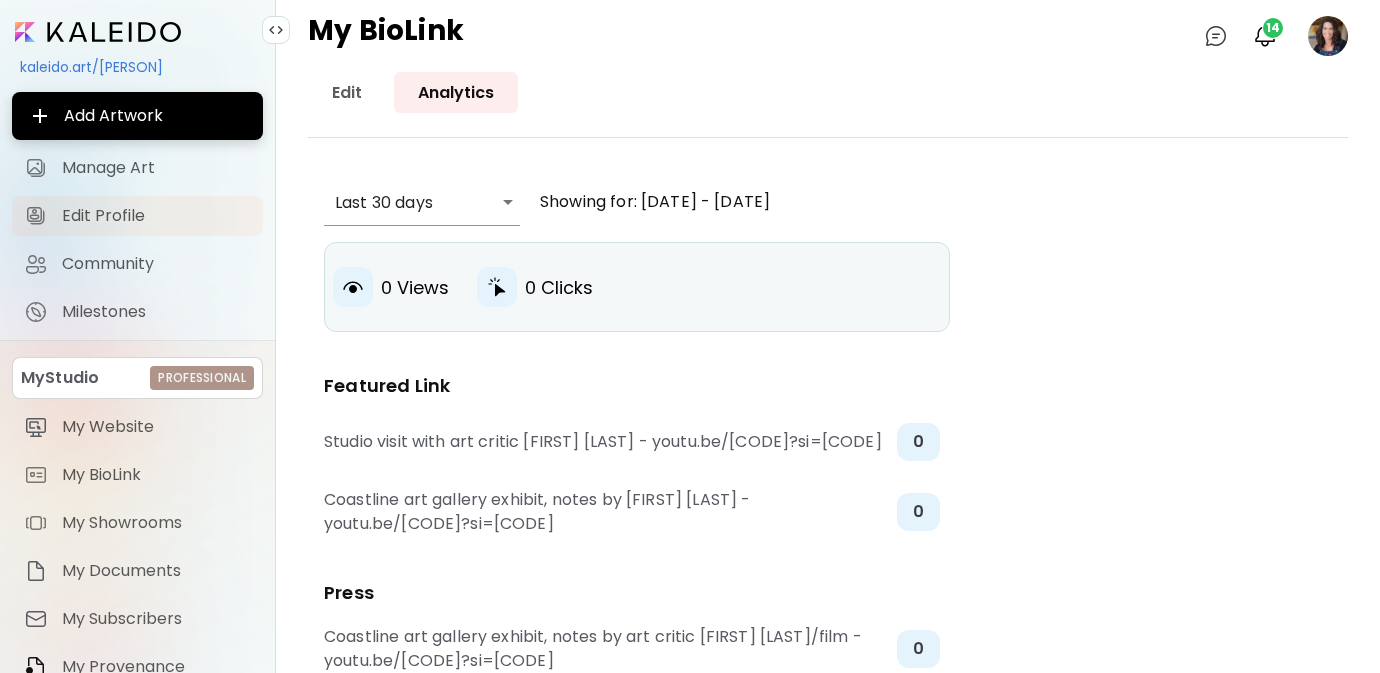 click on "Edit Profile" at bounding box center [156, 216] 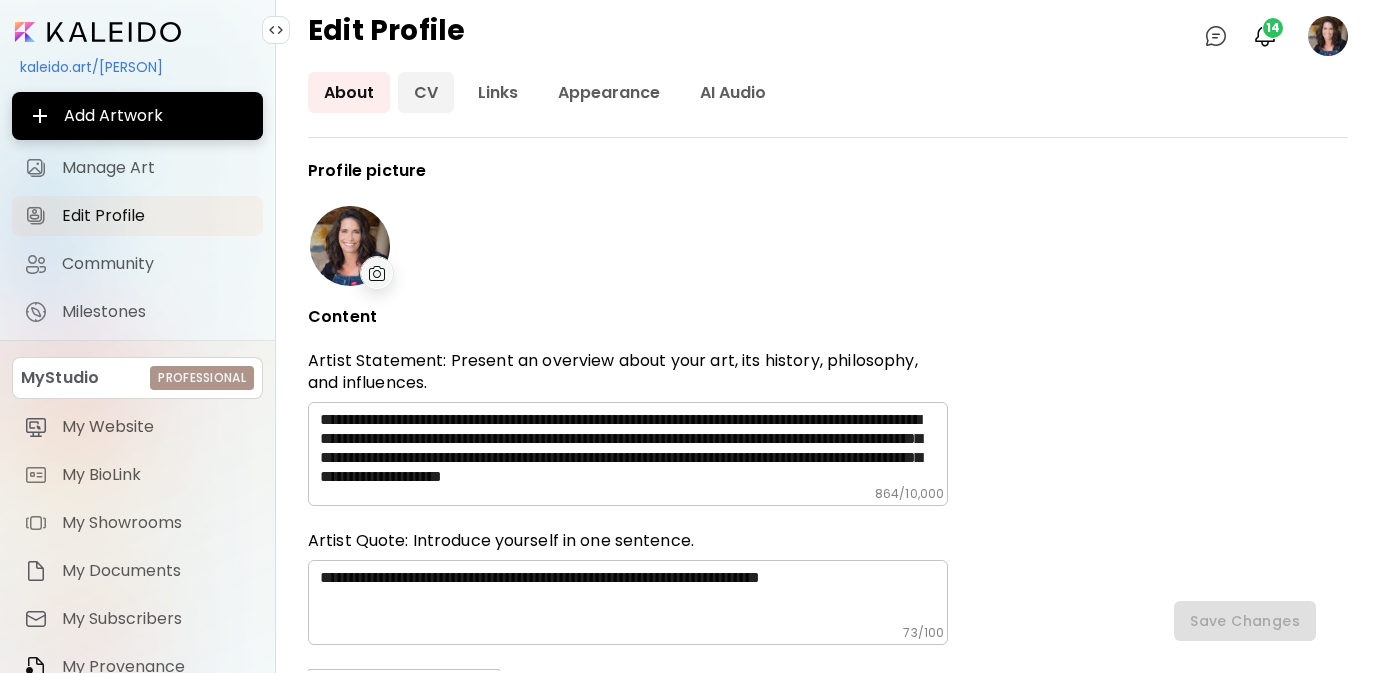 type on "**********" 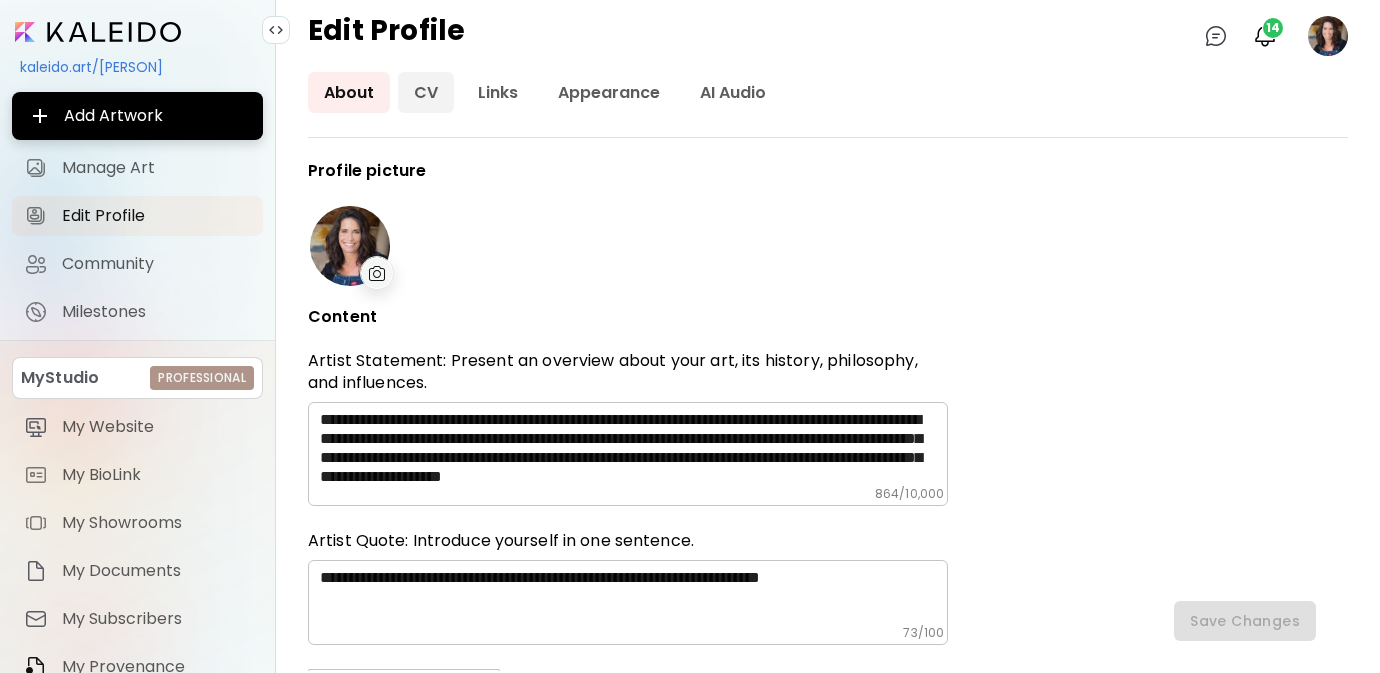 click on "CV" at bounding box center [426, 92] 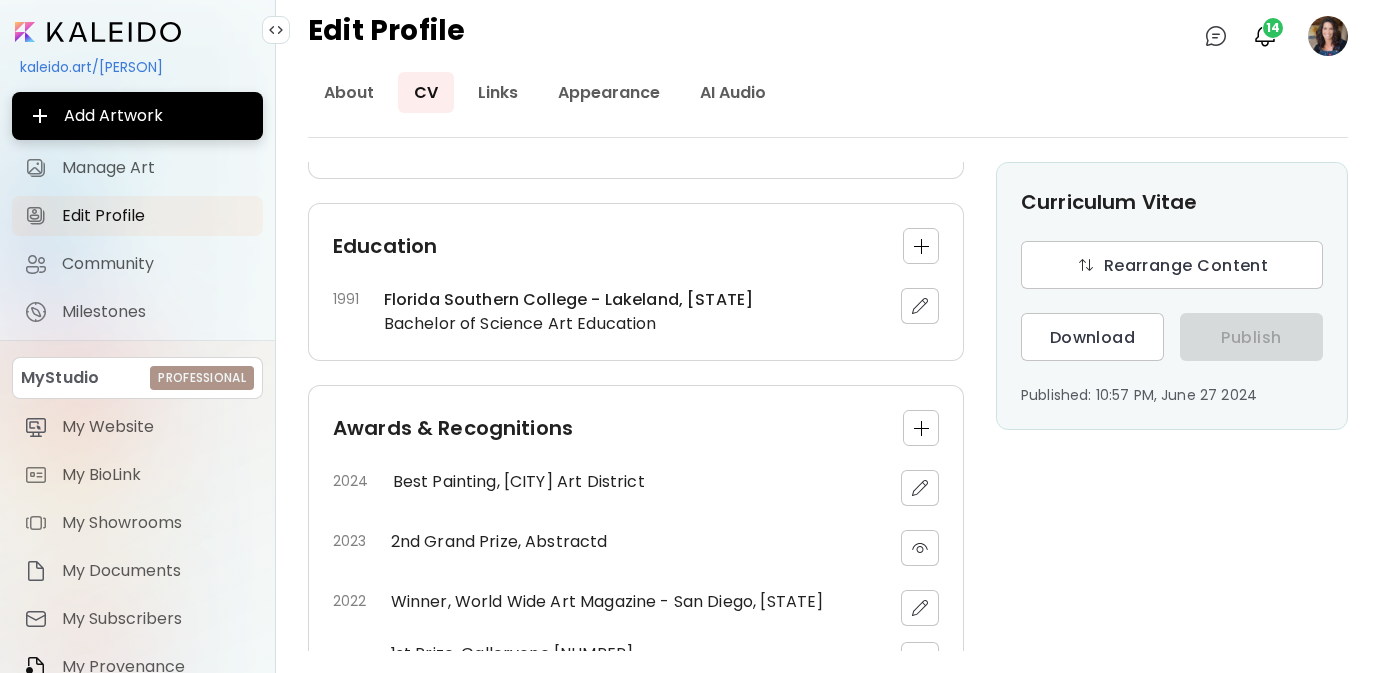 scroll, scrollTop: 423, scrollLeft: 0, axis: vertical 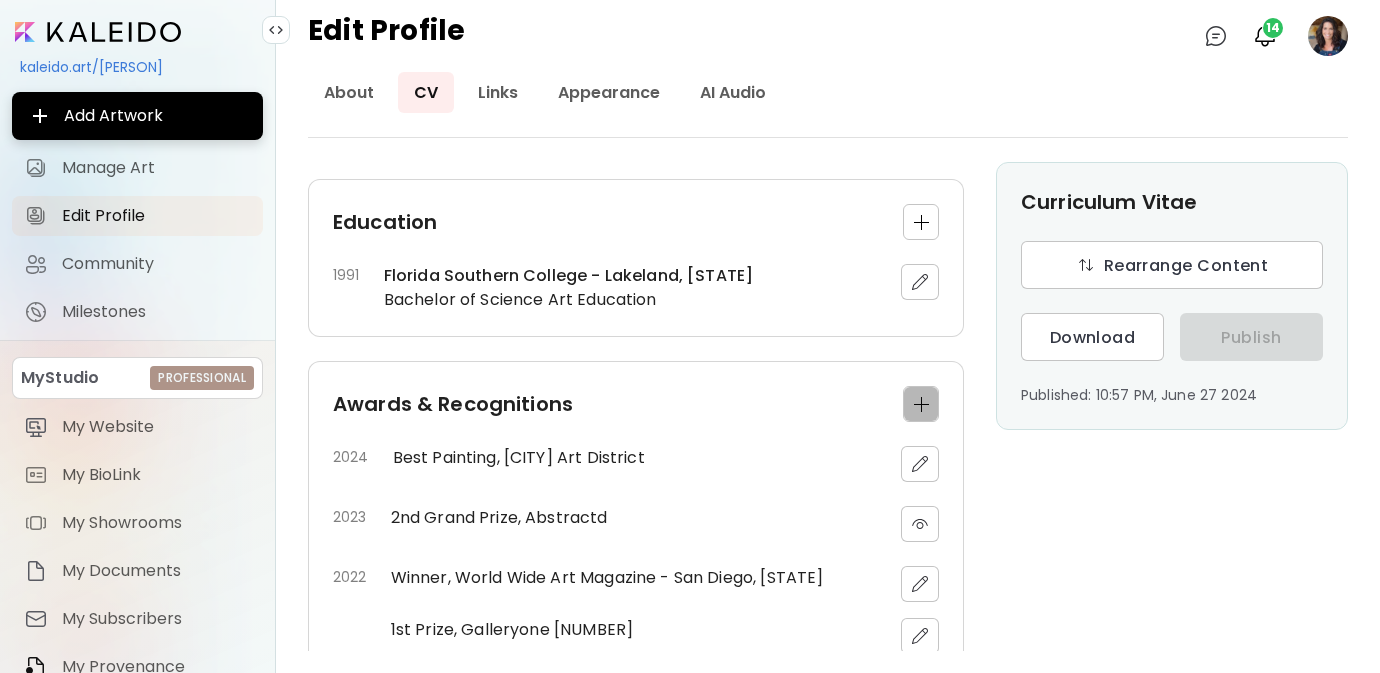 click at bounding box center (921, 404) 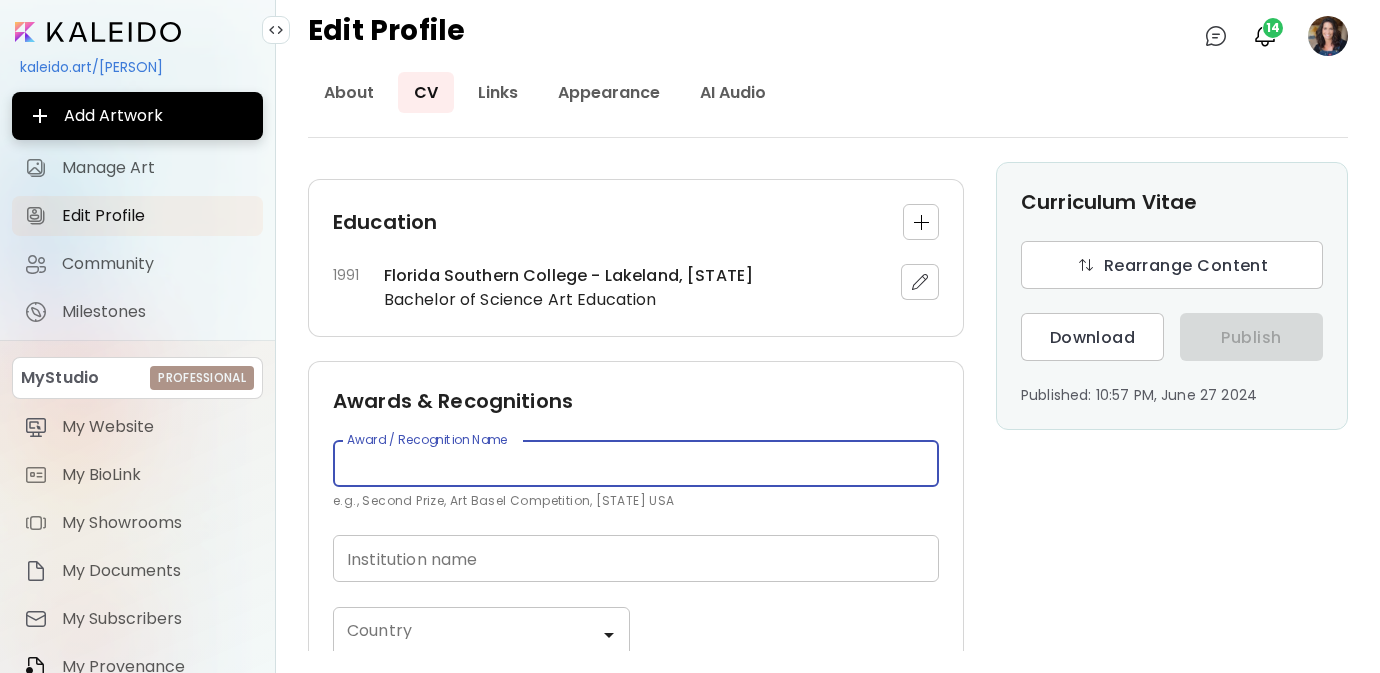 click at bounding box center (636, 463) 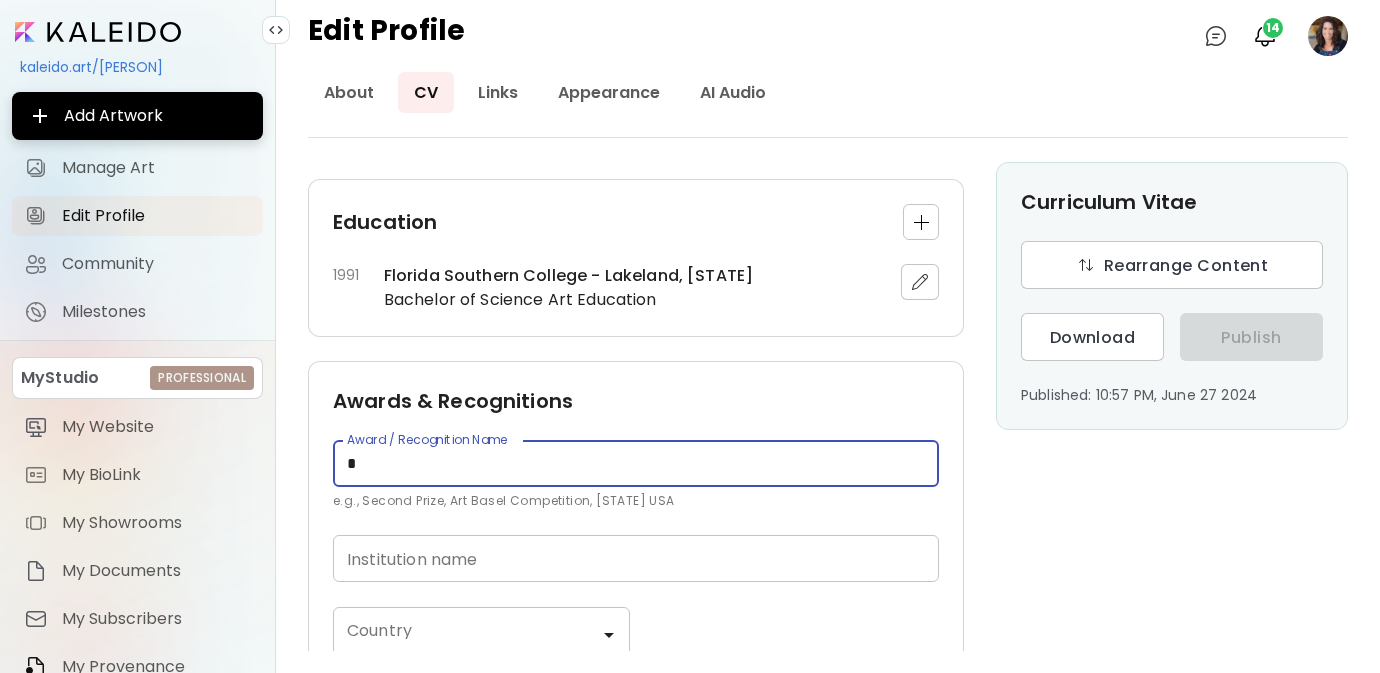 type on "*" 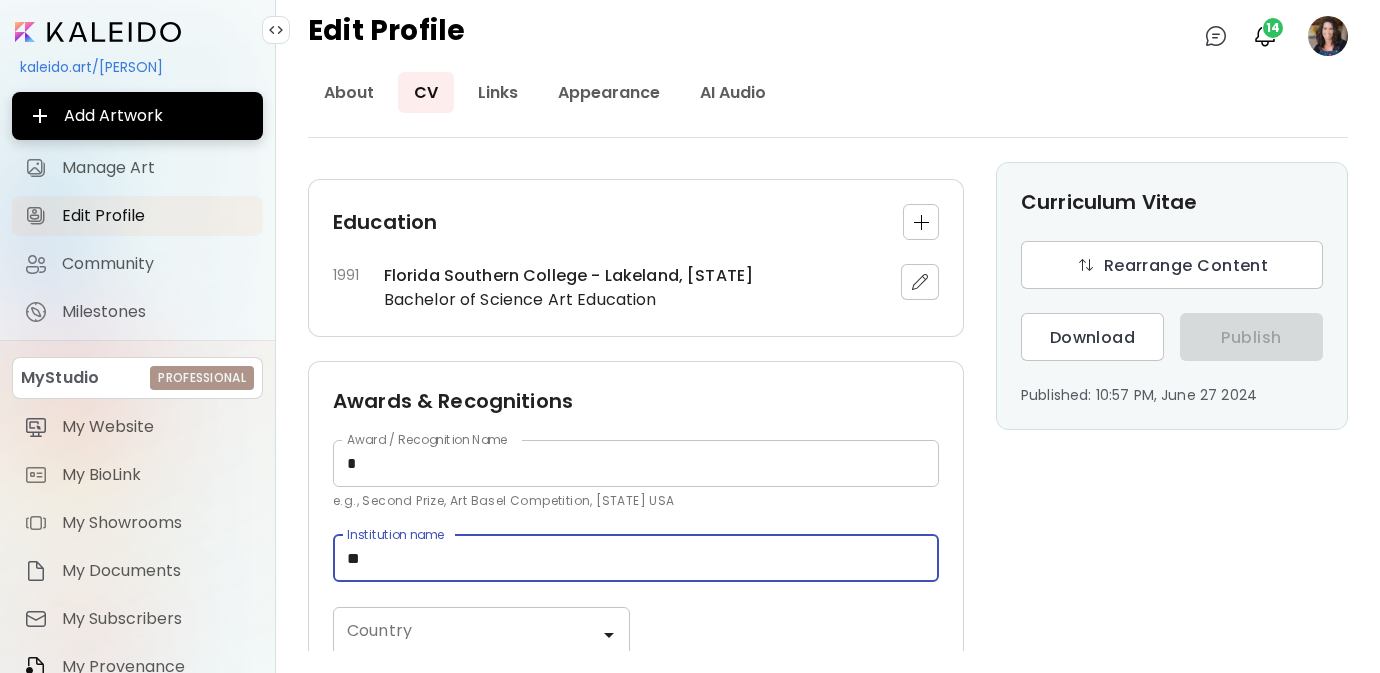 type on "*" 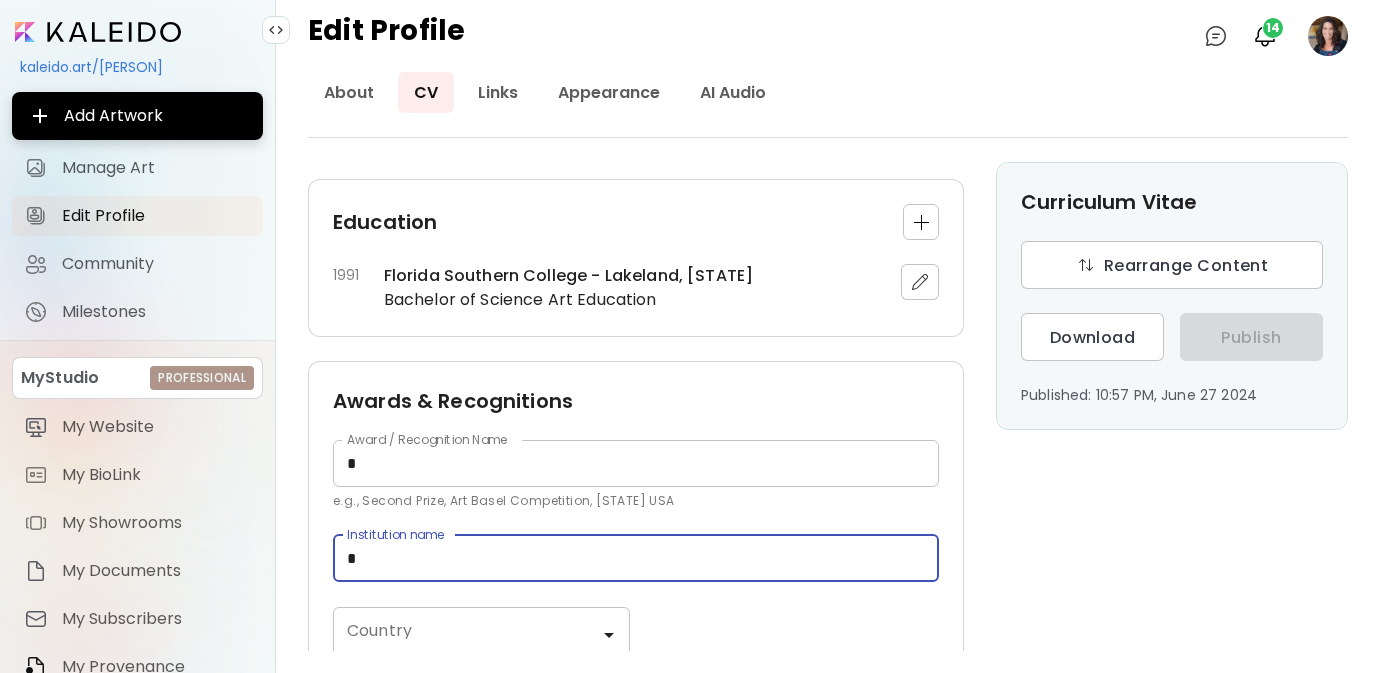 type 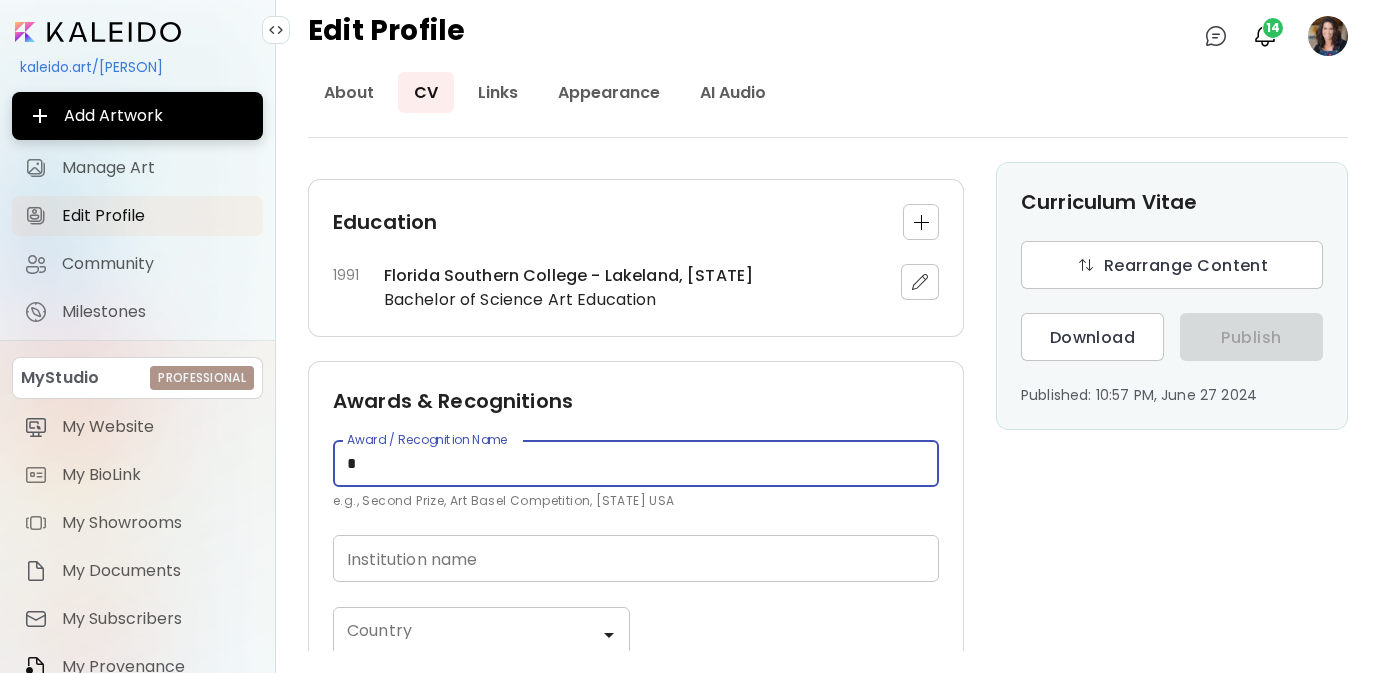 click on "*" at bounding box center (636, 463) 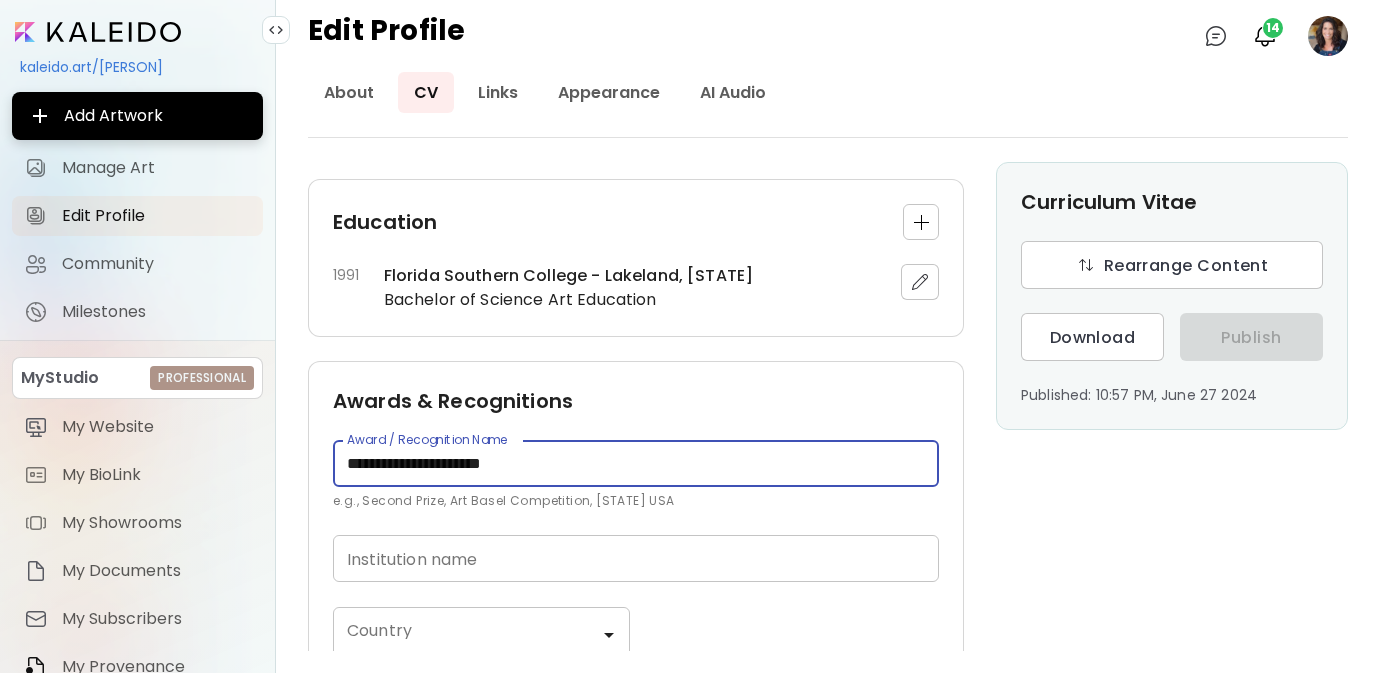 type on "**********" 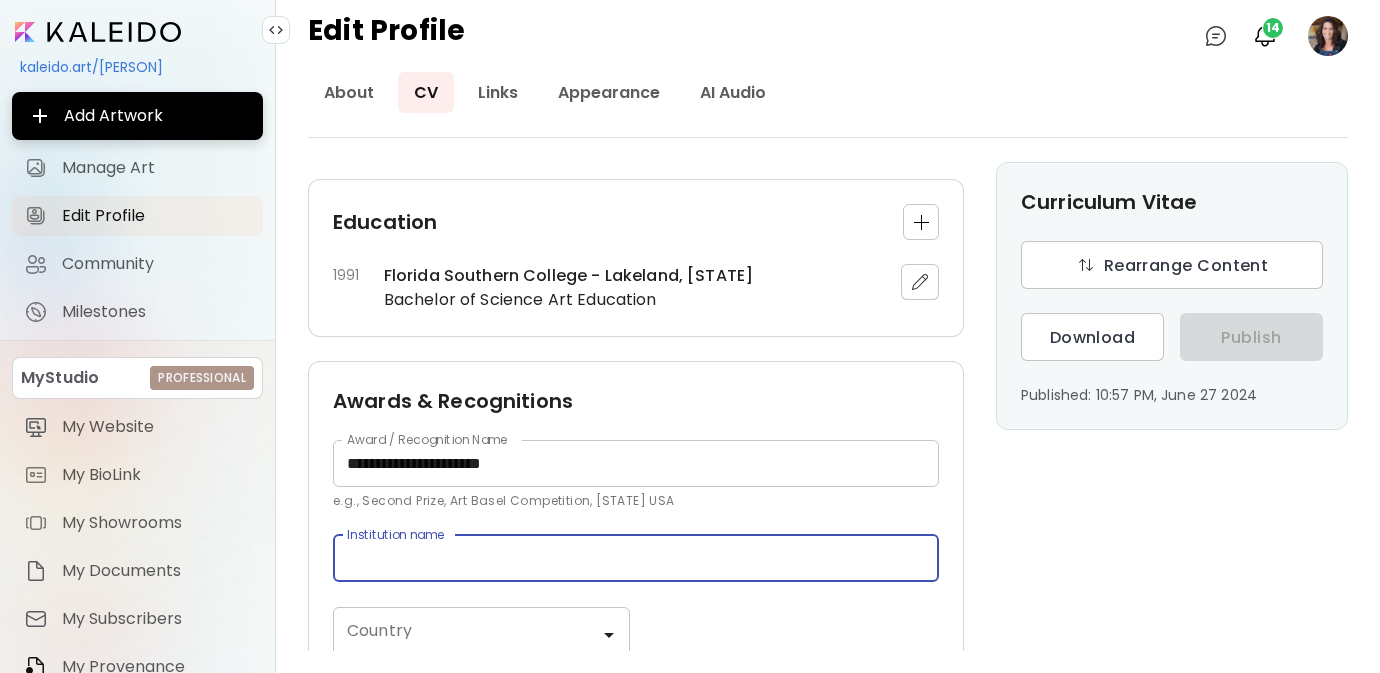 type on "*" 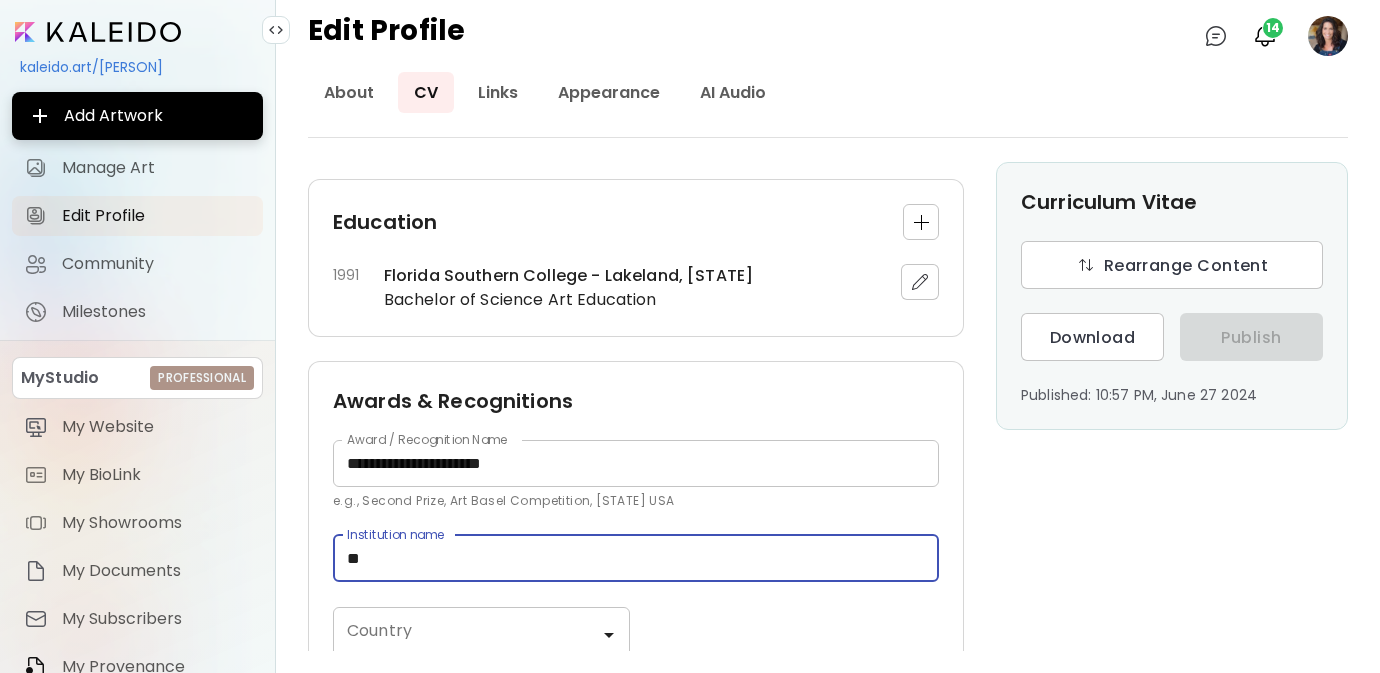 type on "*" 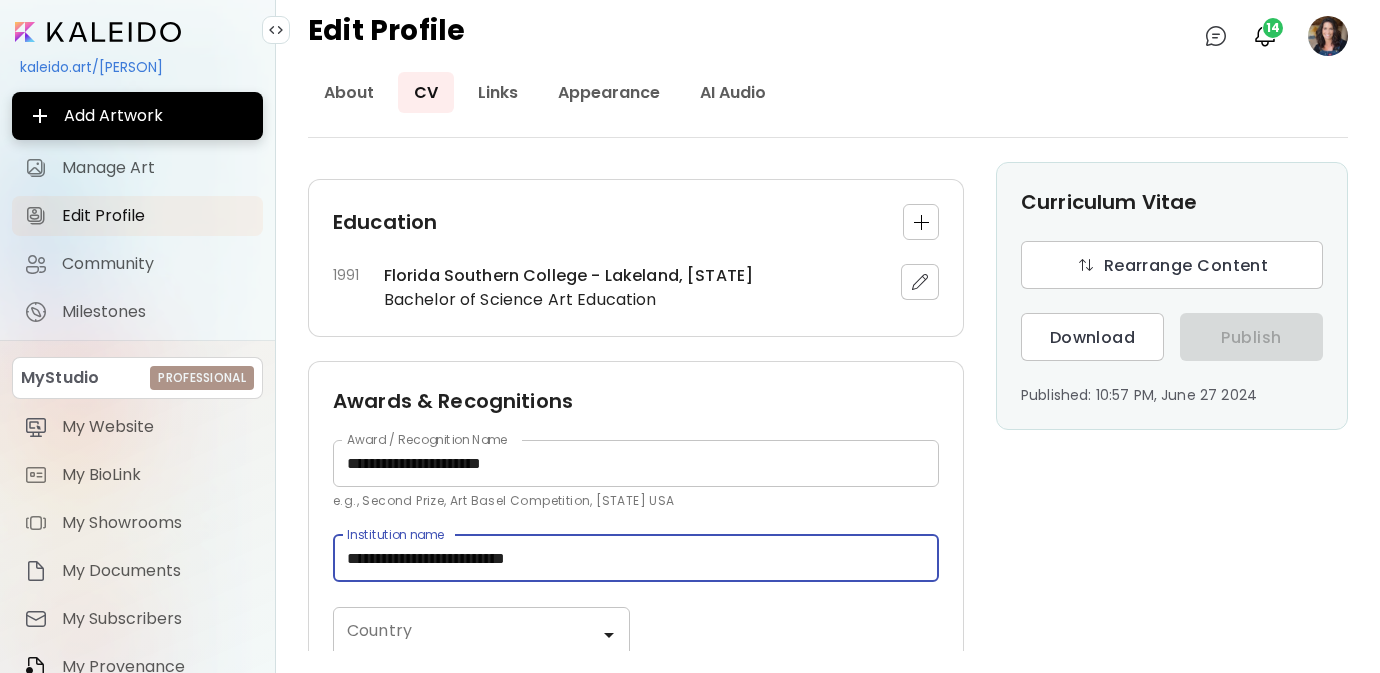 click on "**********" at bounding box center (636, 558) 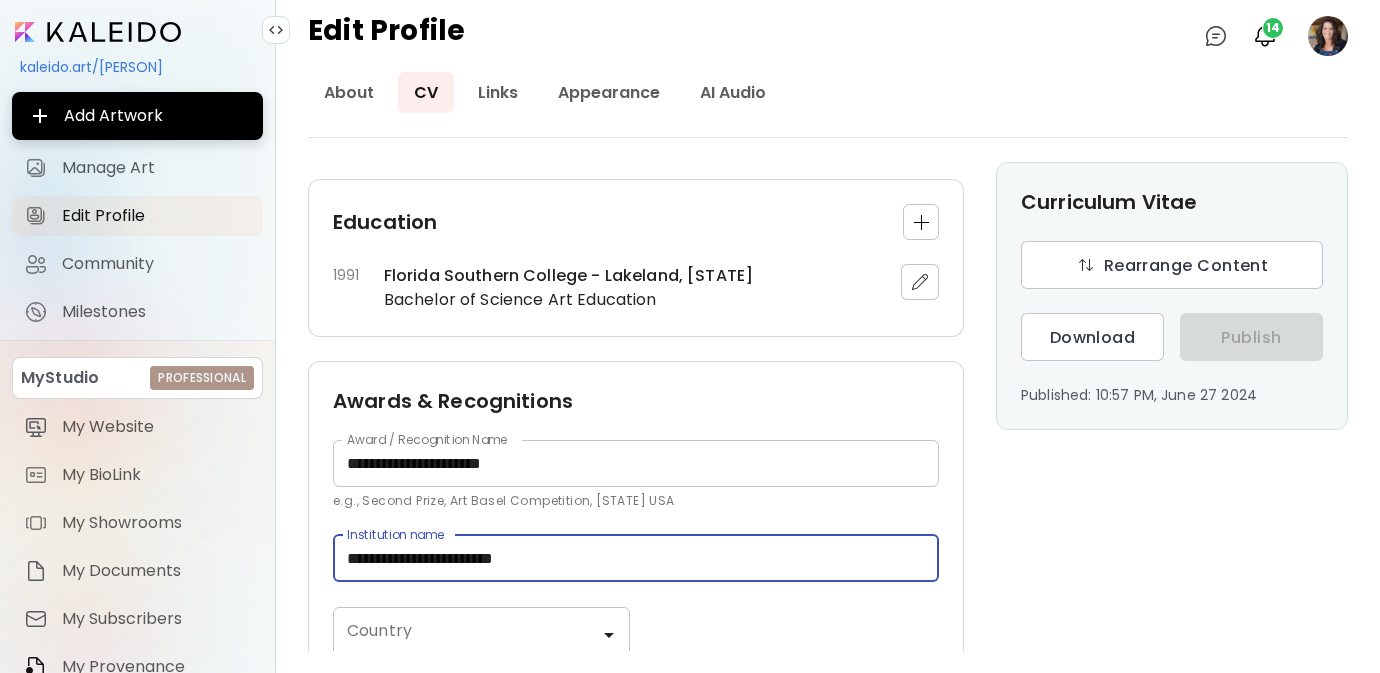 type on "**********" 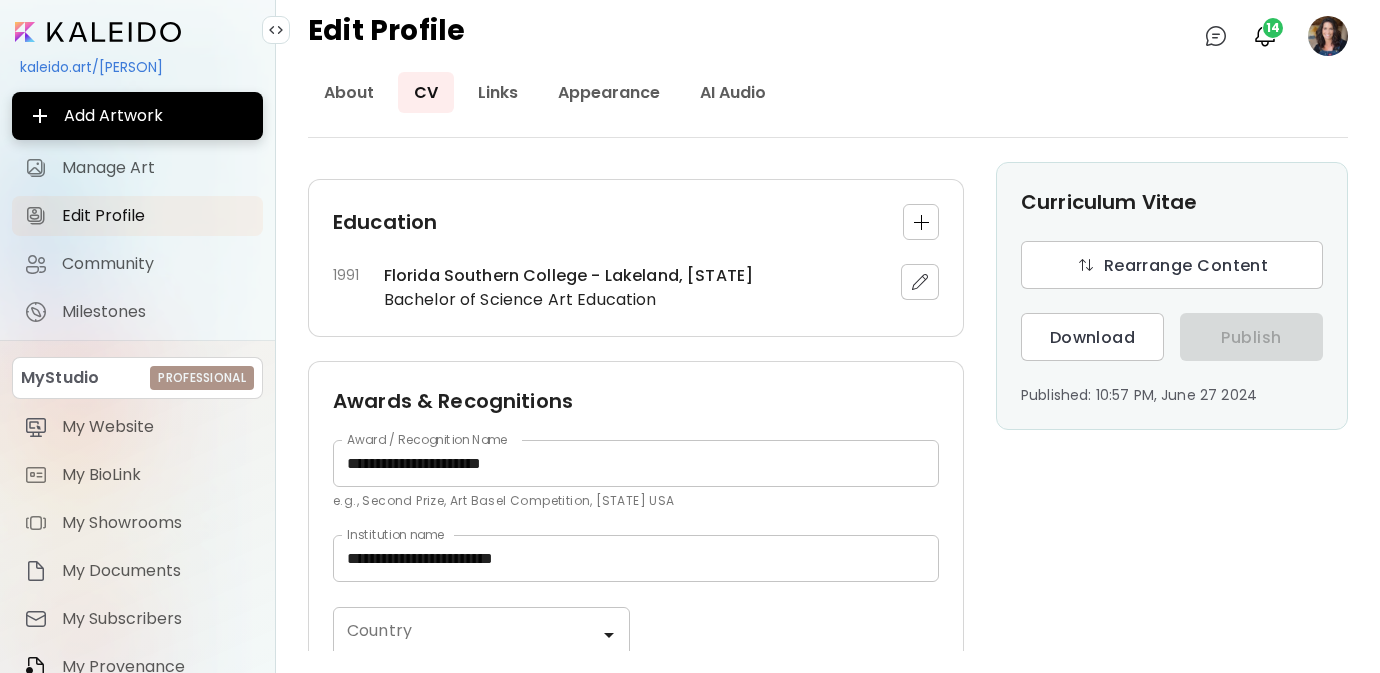 click on "Curriculum Vitae Rearrange Content Download Publish Published:   [TIME], [DATE] [YEAR]" at bounding box center [1172, 2229] 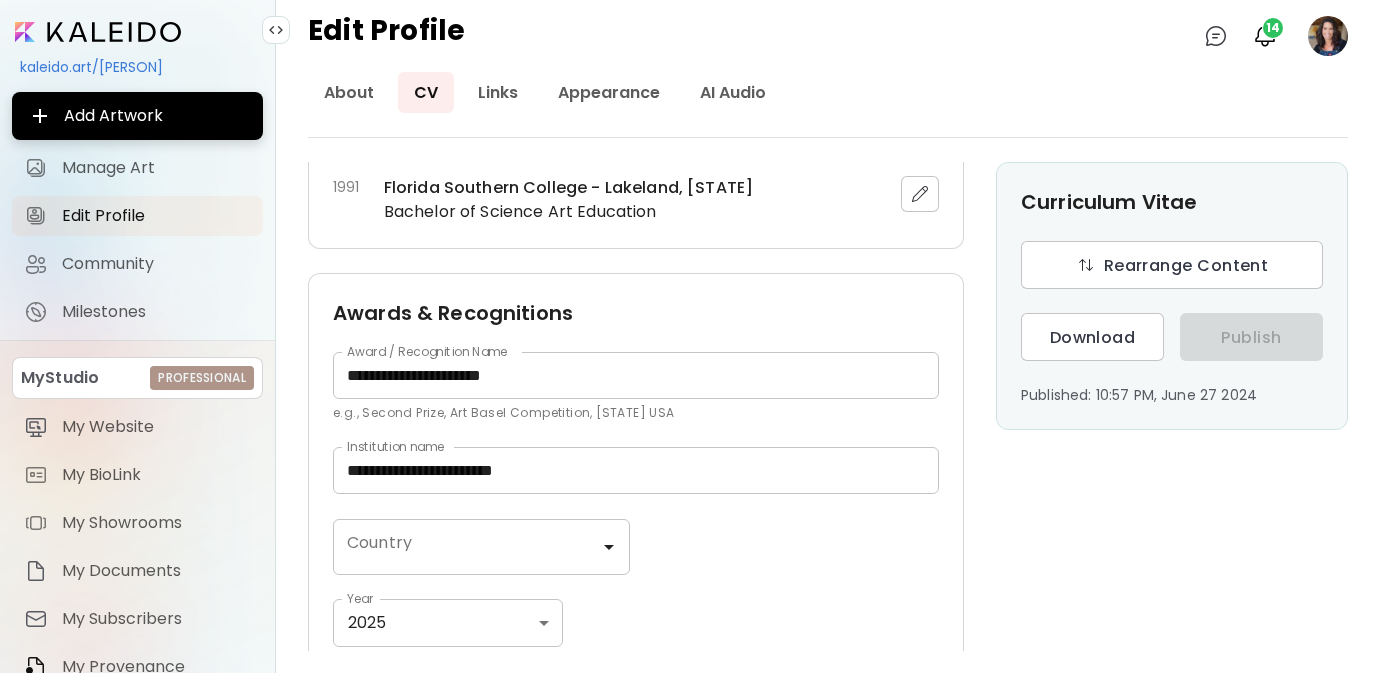 scroll, scrollTop: 594, scrollLeft: 0, axis: vertical 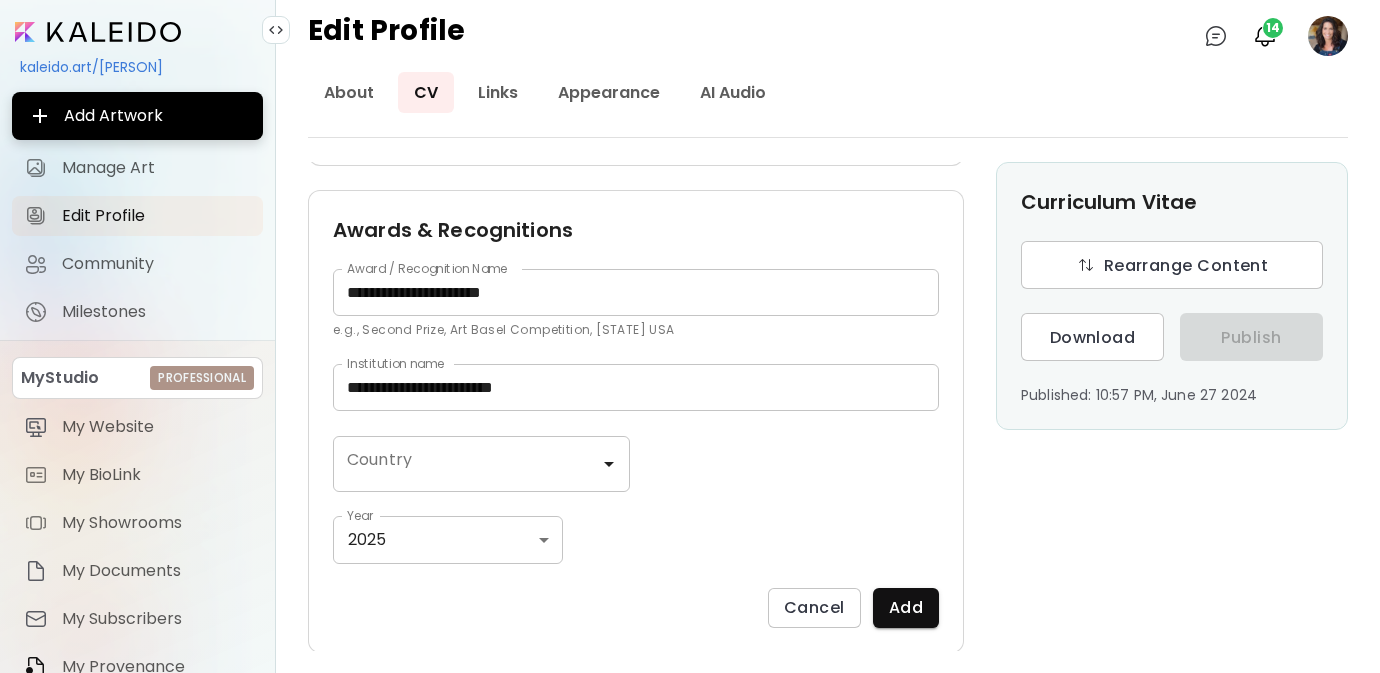 click 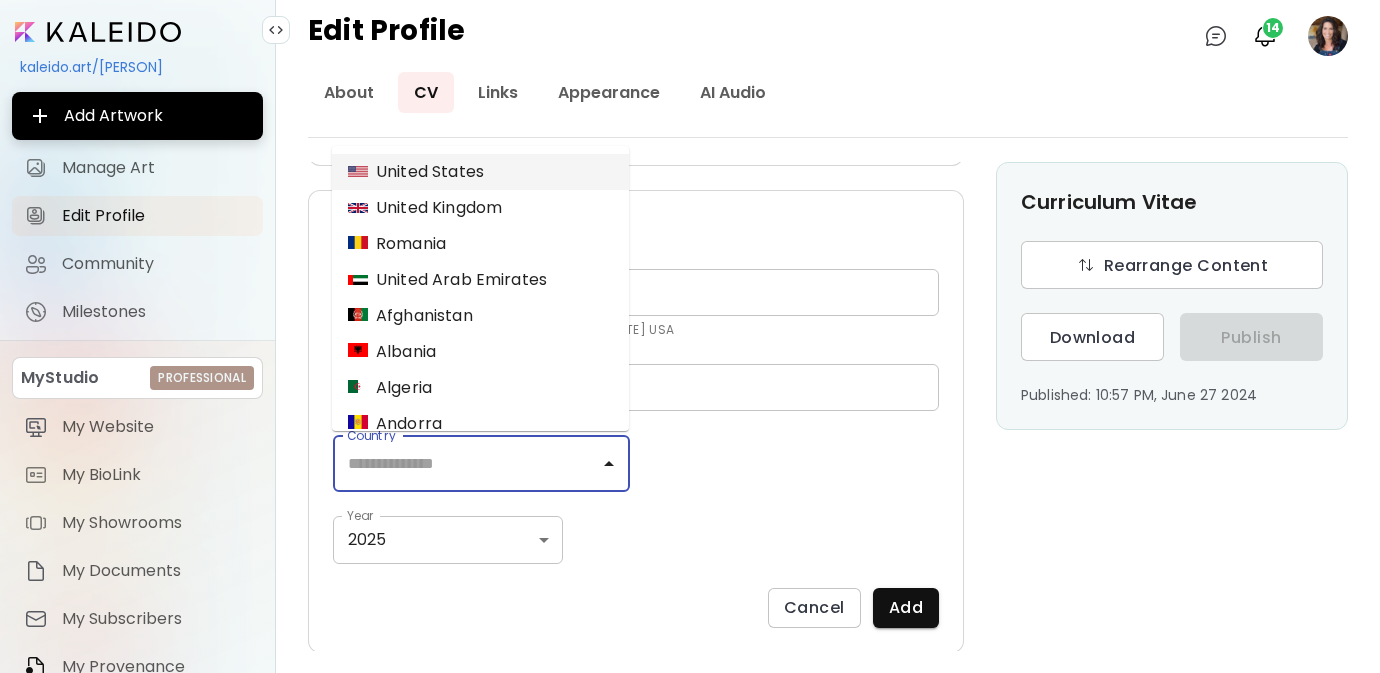 click on "United States" at bounding box center [480, 172] 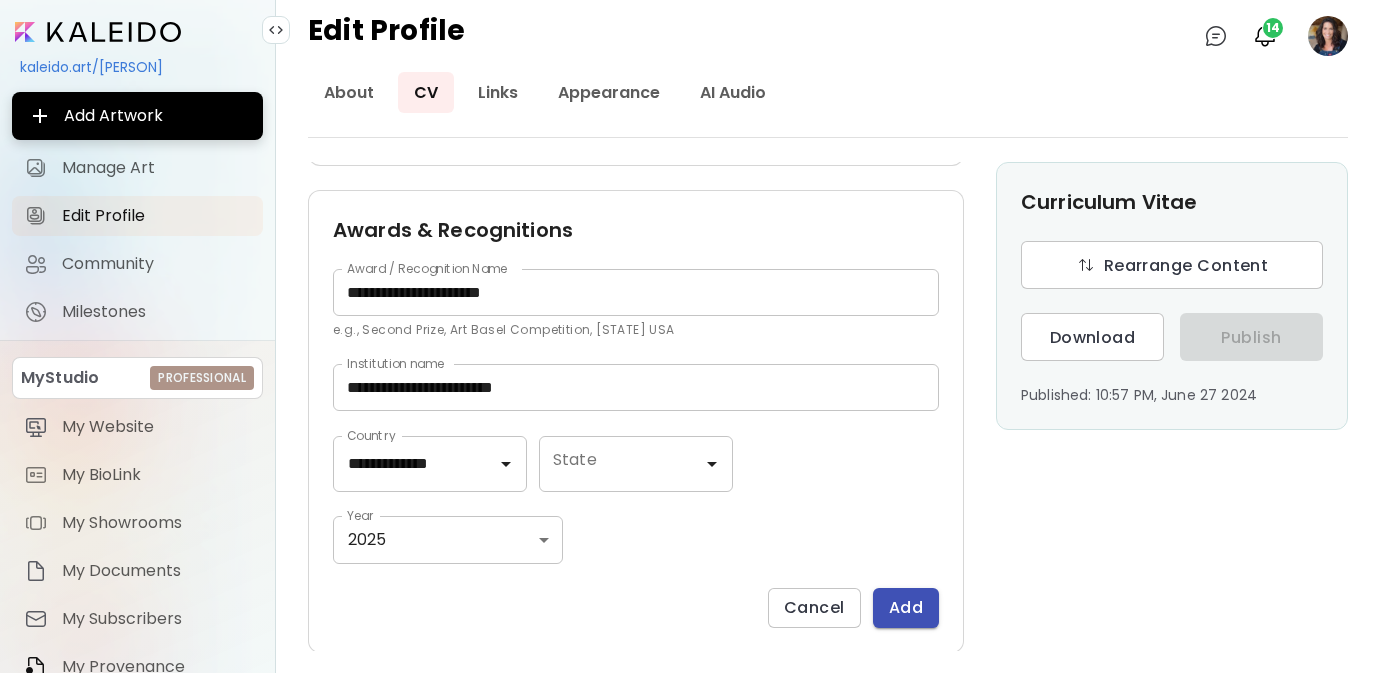 click on "Add" at bounding box center (906, 607) 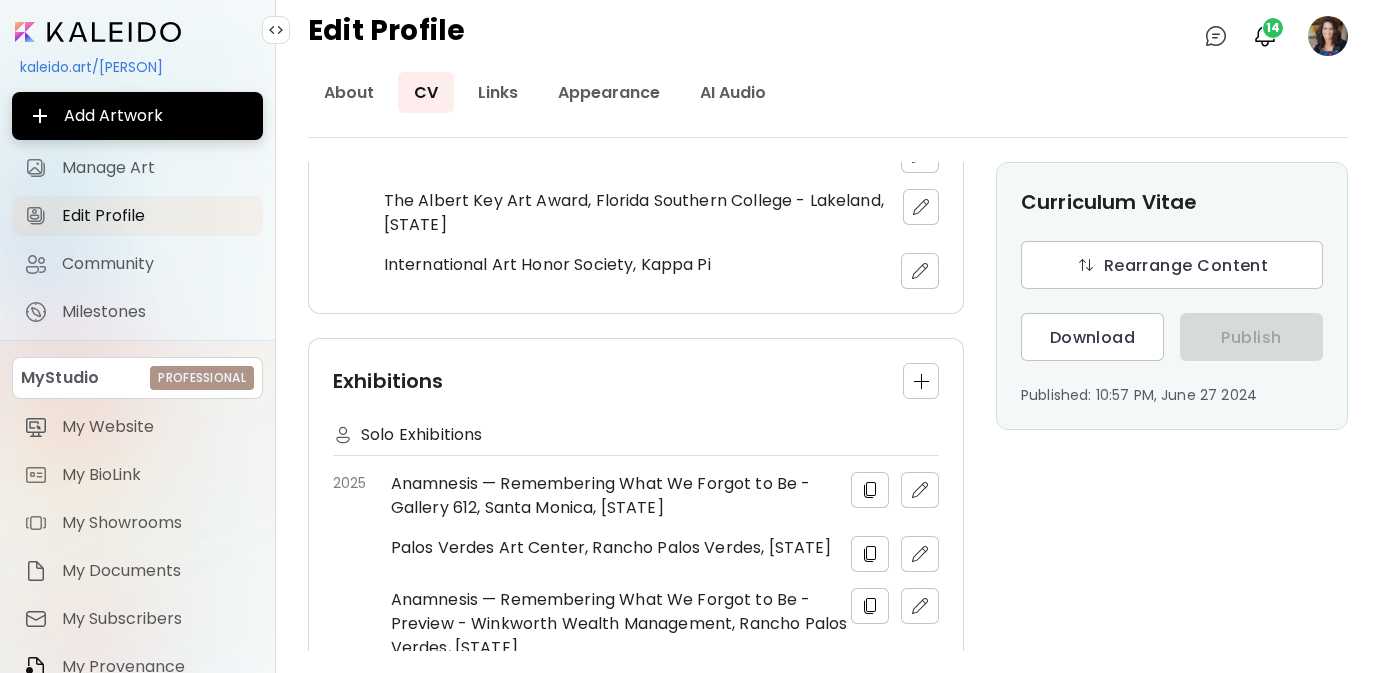 scroll, scrollTop: 1141, scrollLeft: 0, axis: vertical 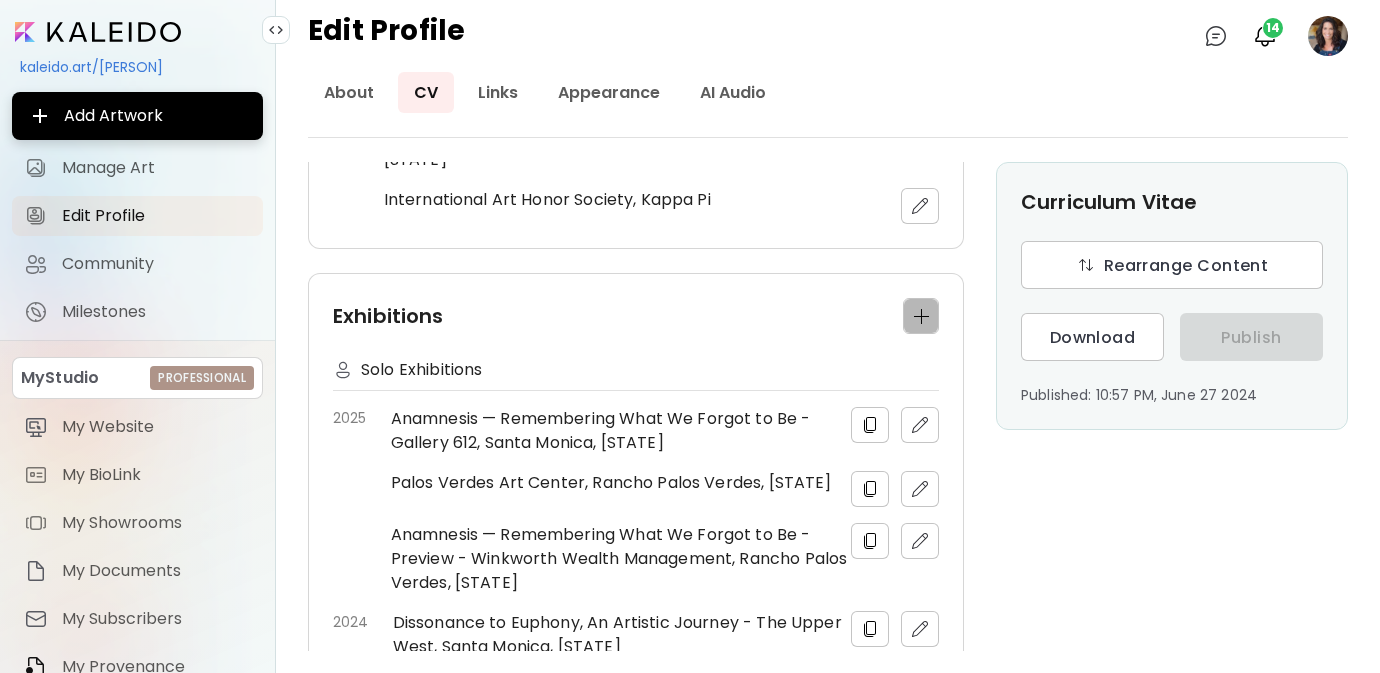 click at bounding box center (921, 316) 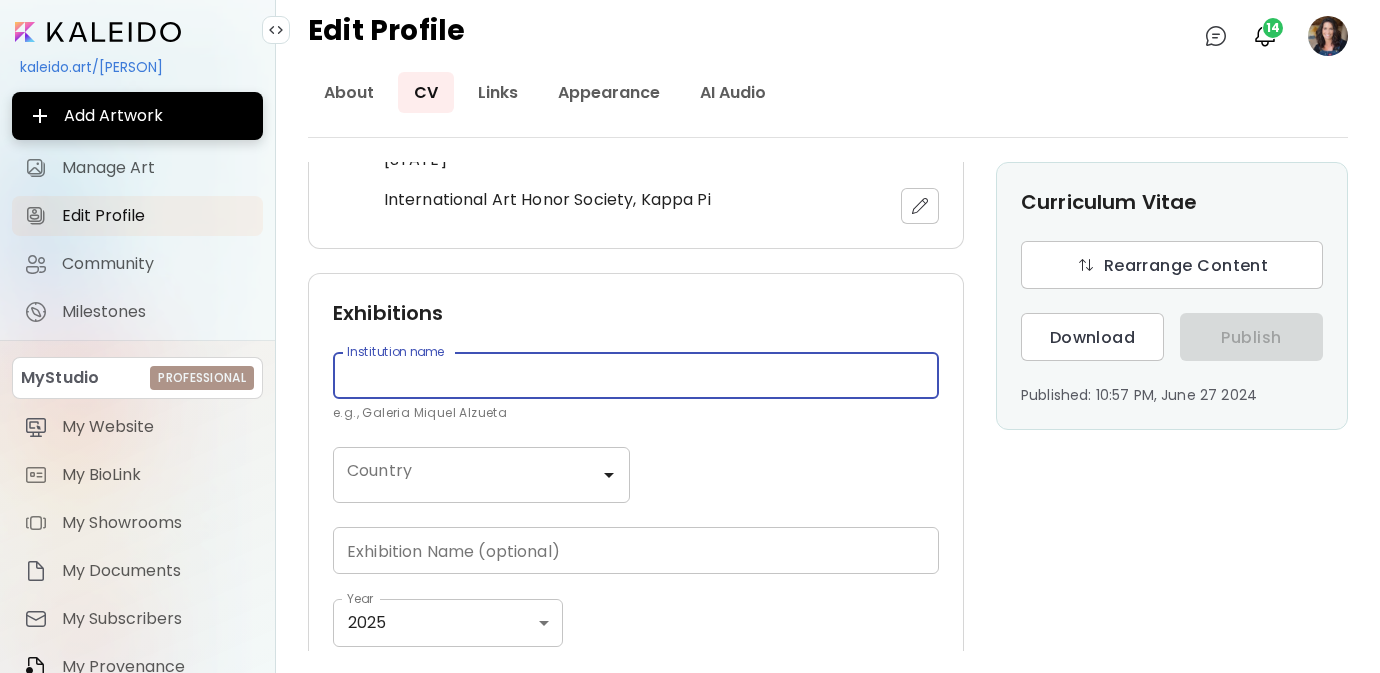 click at bounding box center (636, 375) 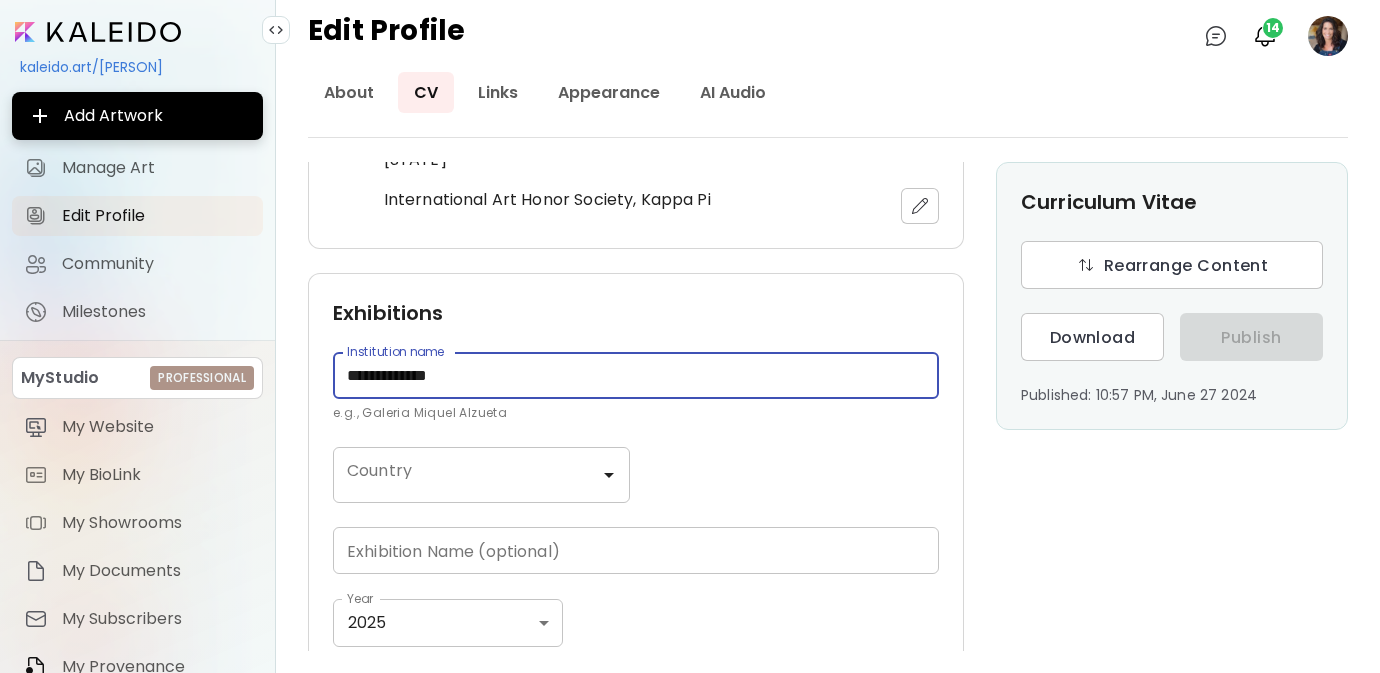 type on "**********" 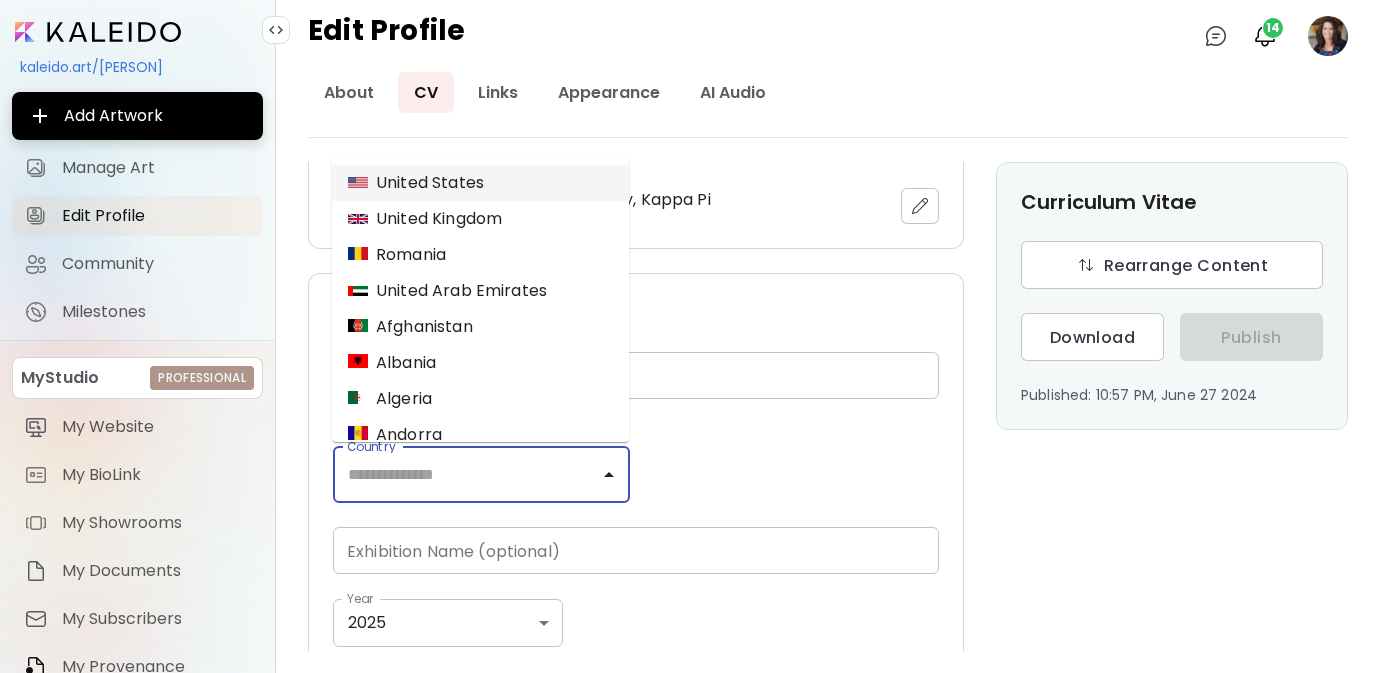 click on "United States" at bounding box center (416, 183) 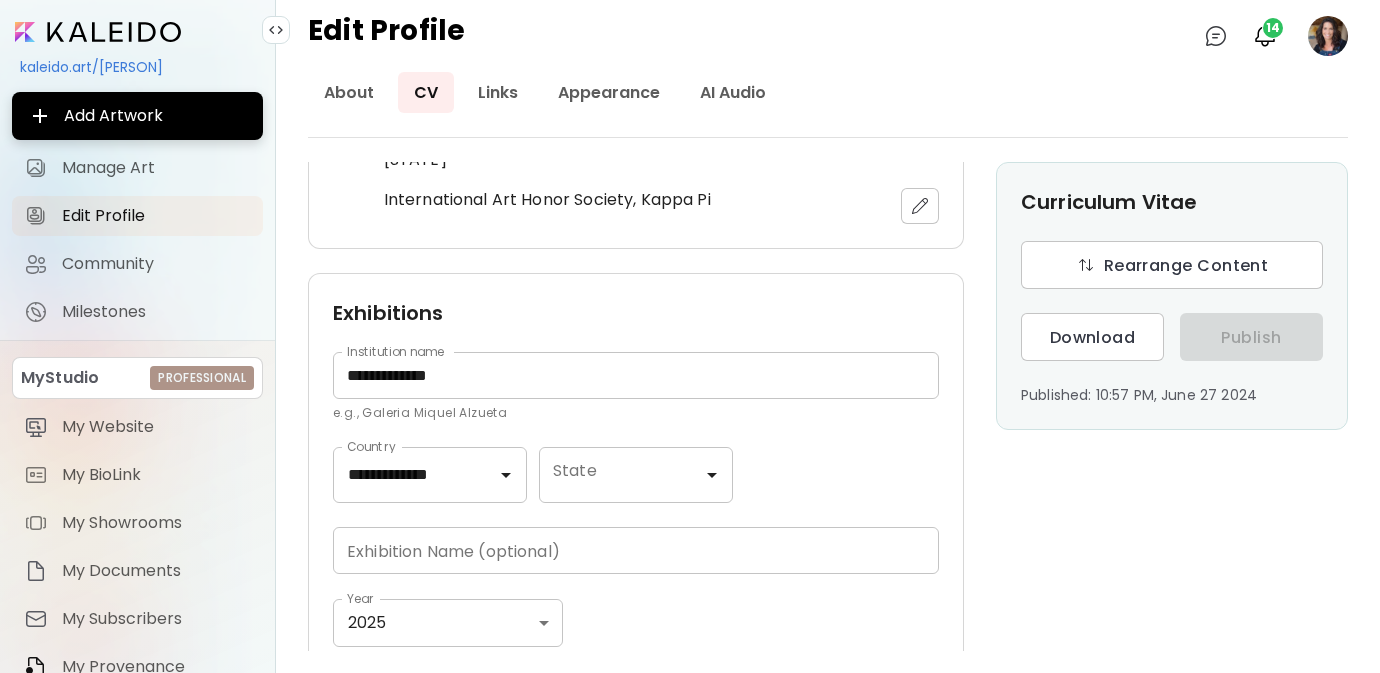 click at bounding box center (636, 550) 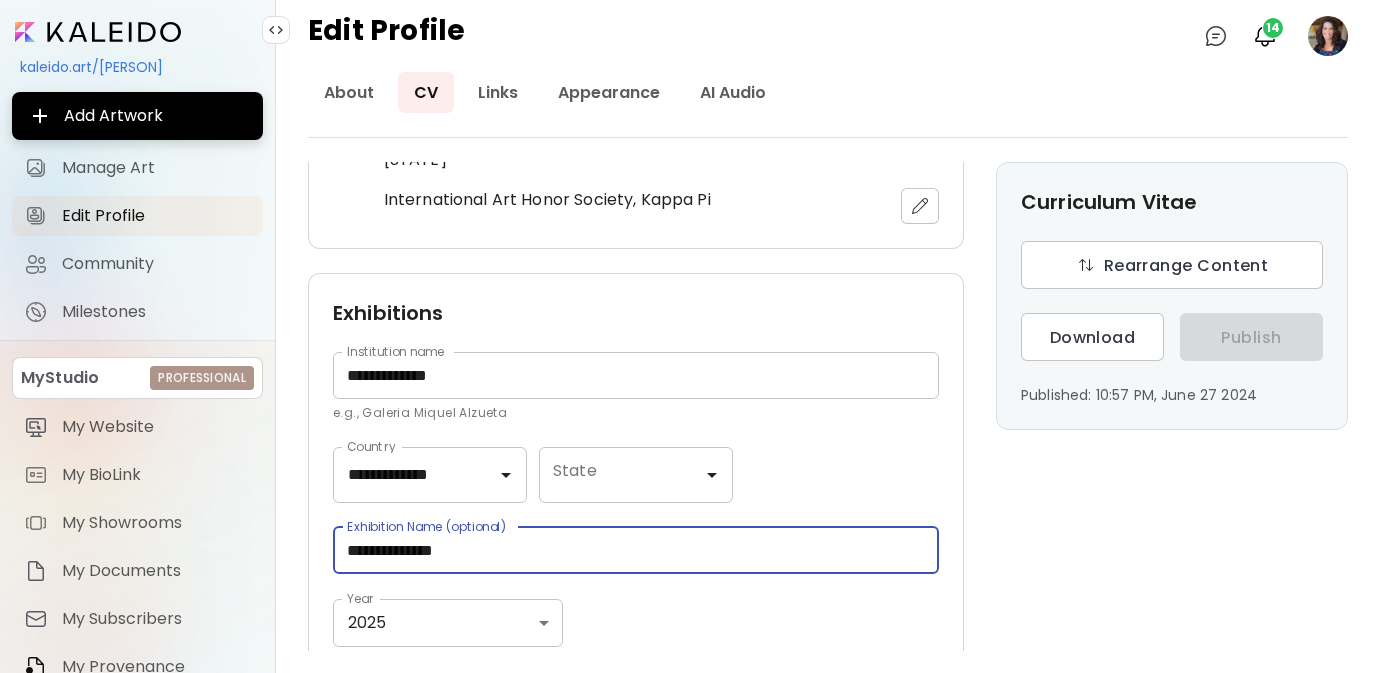 type on "**********" 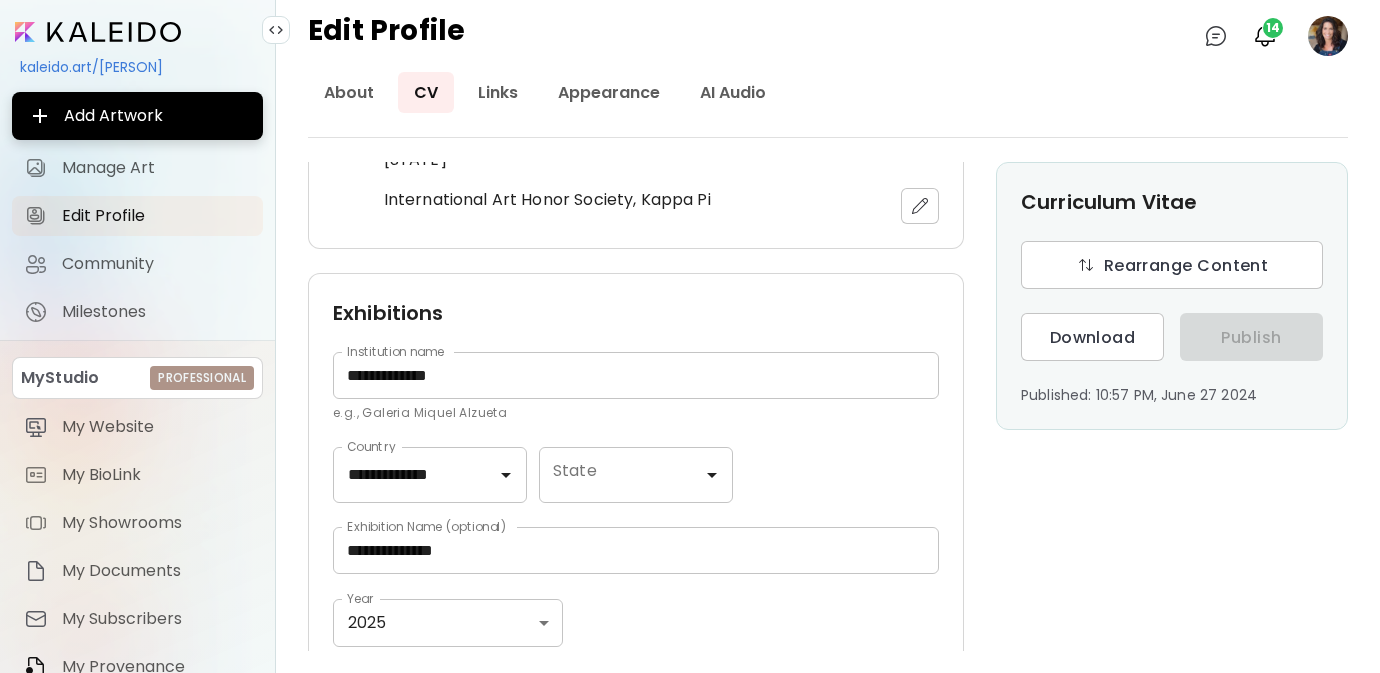 scroll, scrollTop: 1335, scrollLeft: 0, axis: vertical 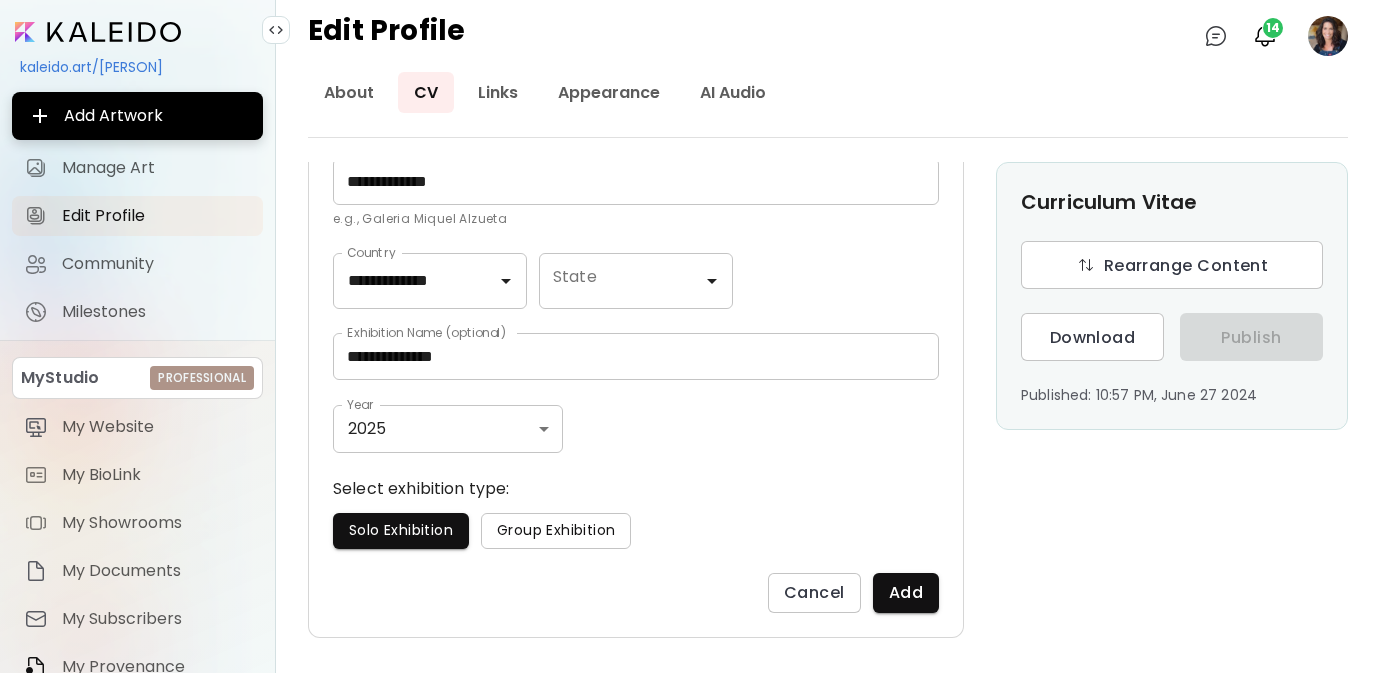 click on "Group Exhibition" at bounding box center (556, 530) 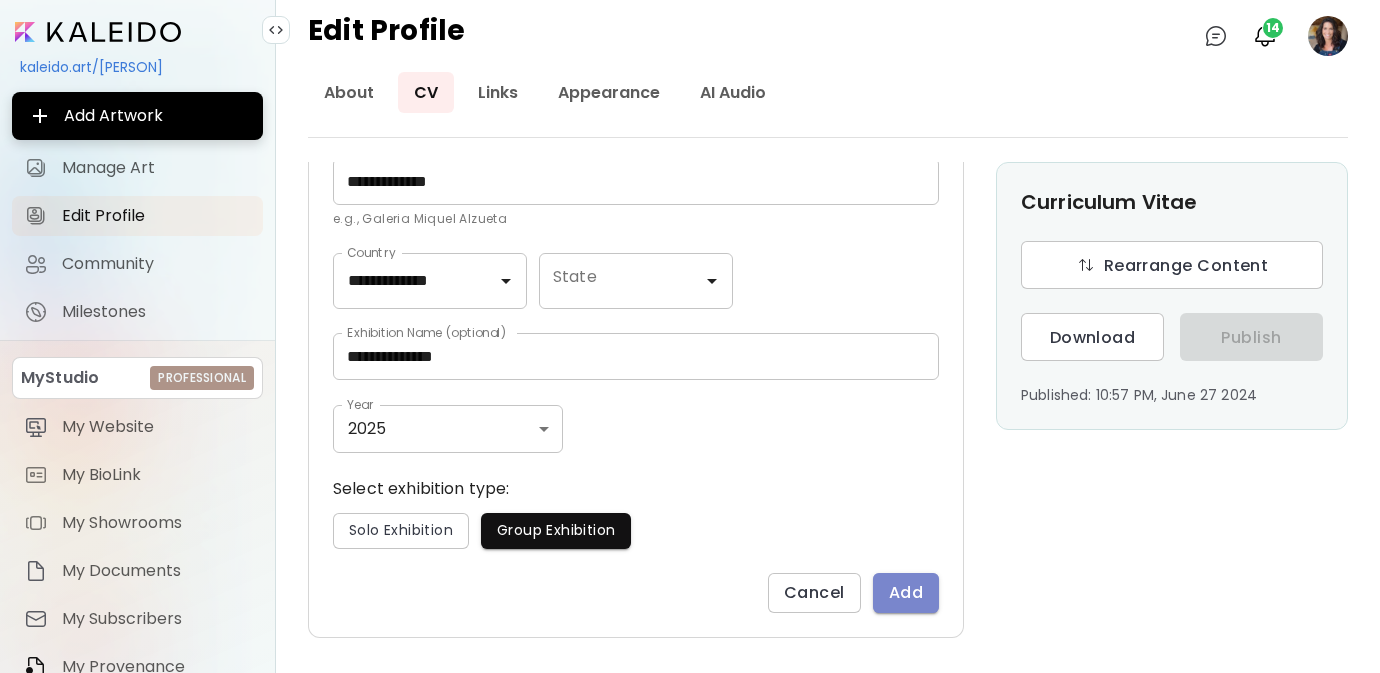 click on "Add" at bounding box center (906, 592) 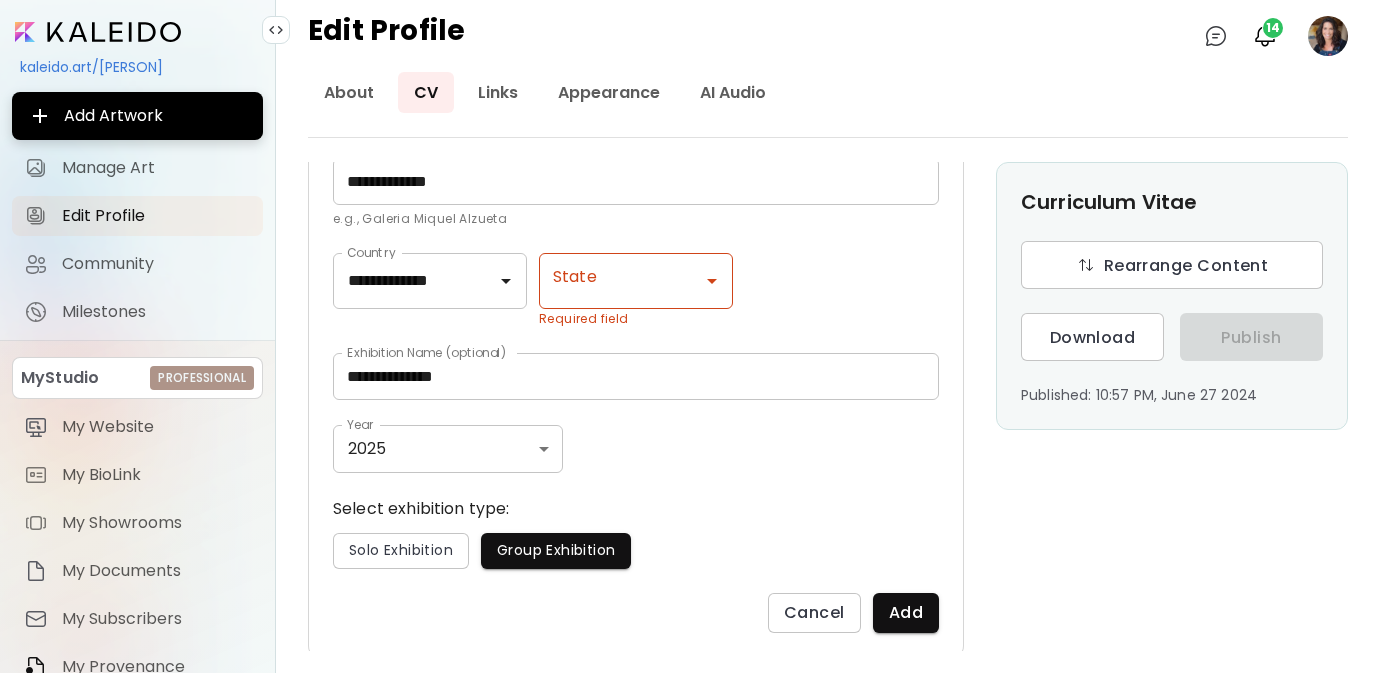 click on "State" at bounding box center (636, 281) 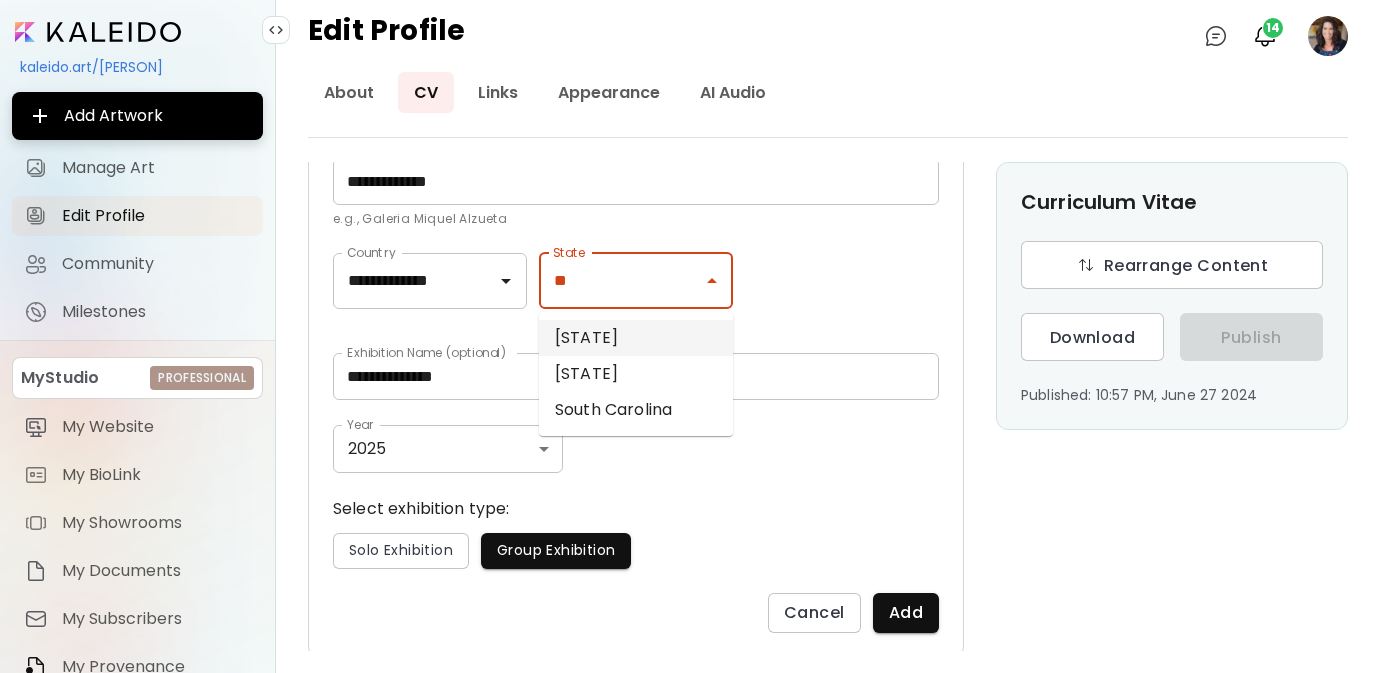 click on "[STATE]" at bounding box center (636, 338) 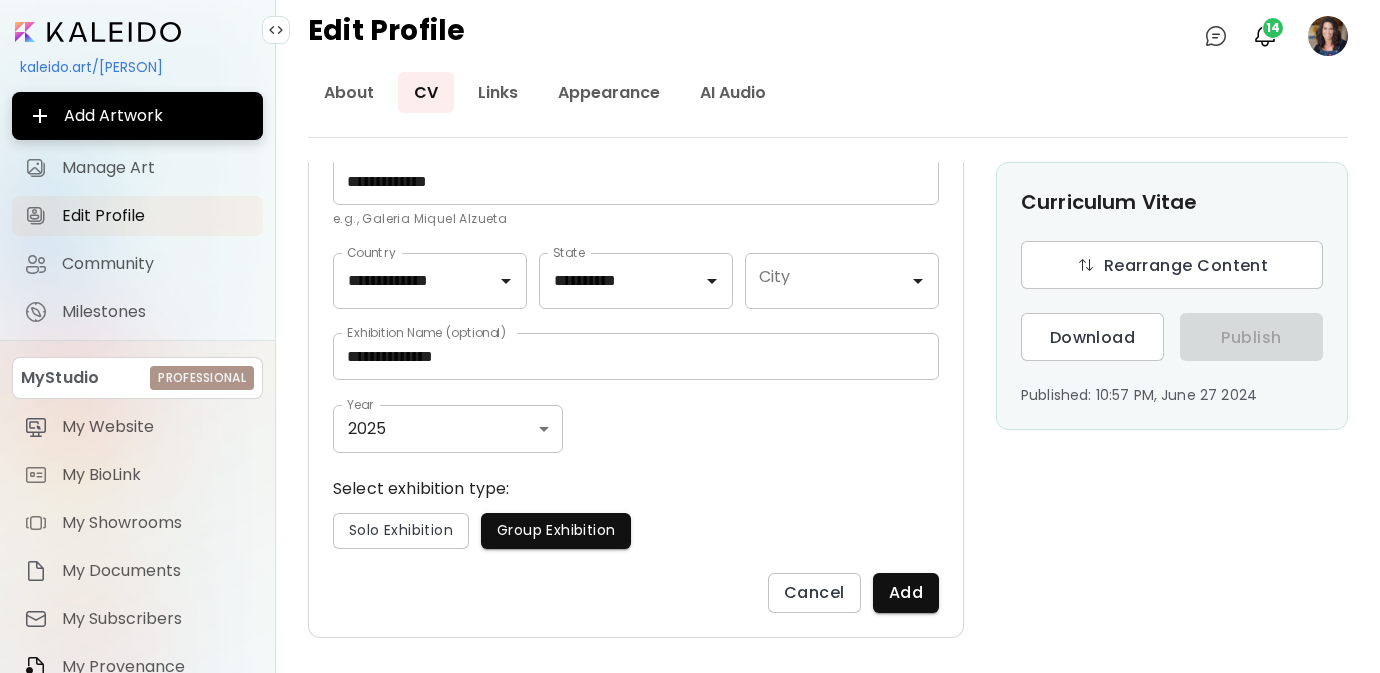 click on "City" at bounding box center (827, 281) 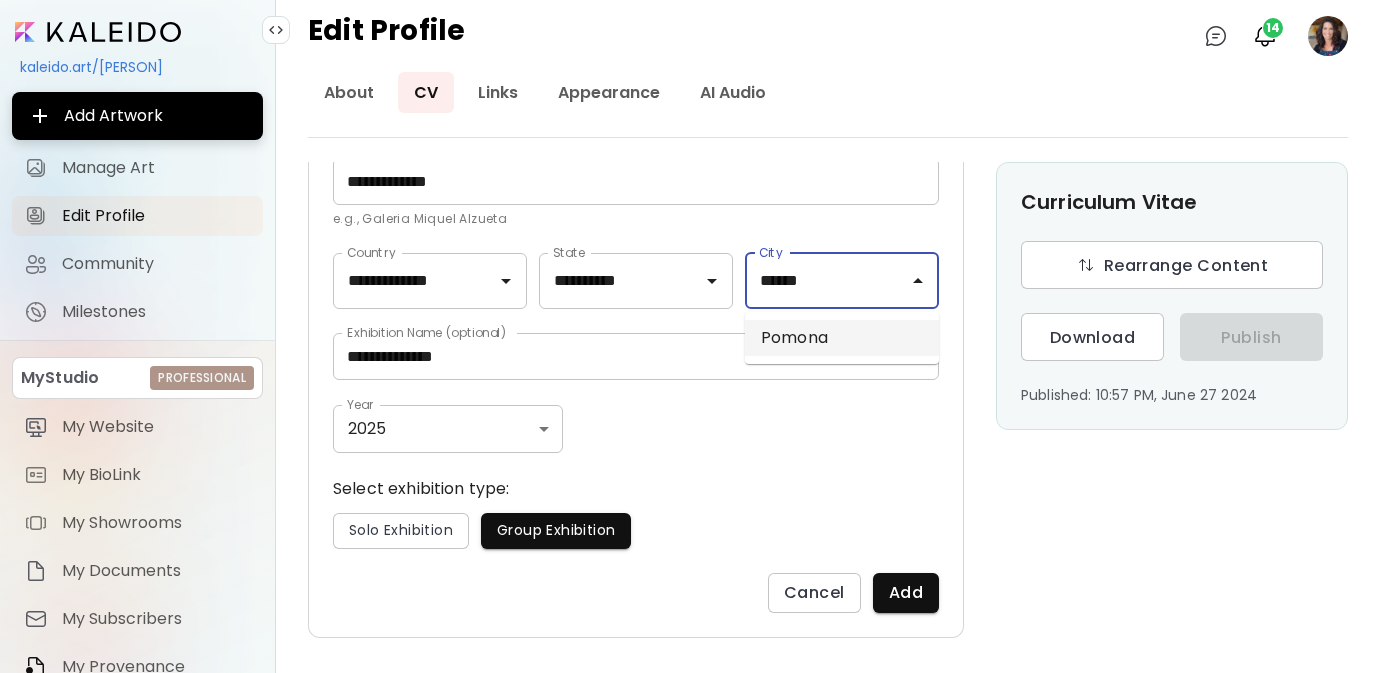 click on "Pomona" at bounding box center [842, 338] 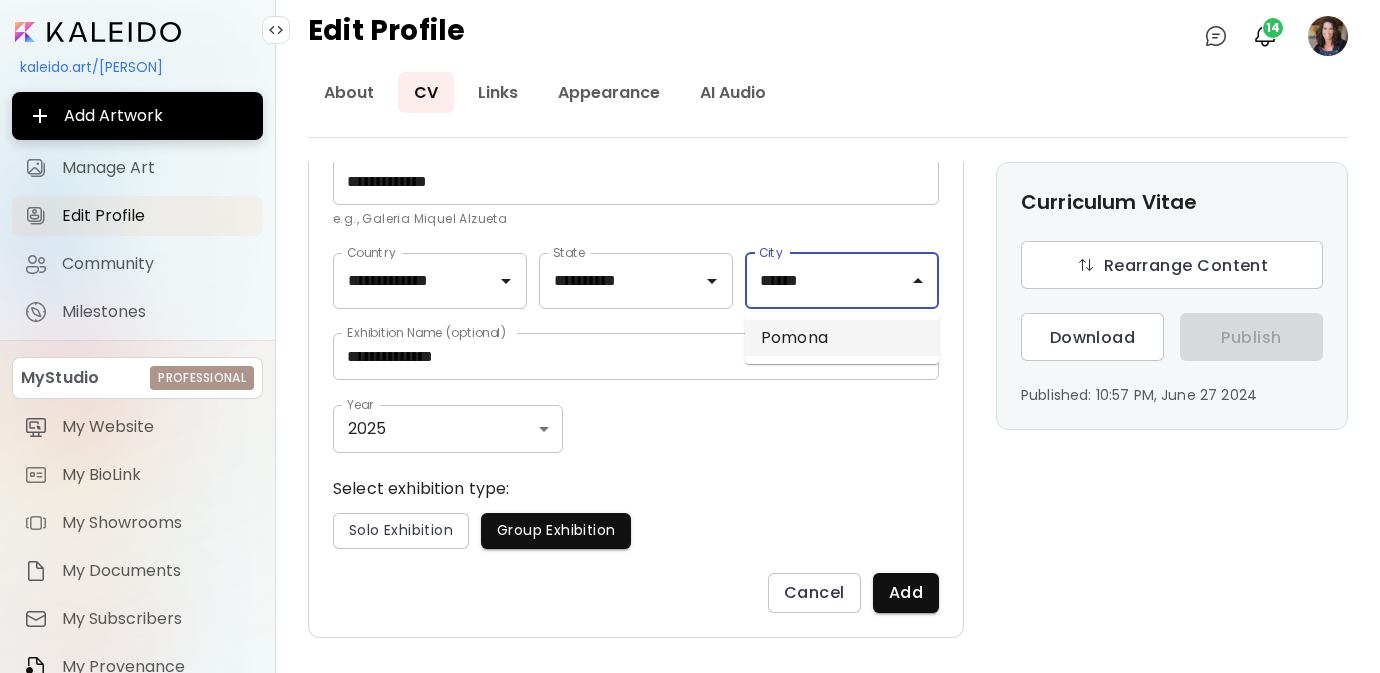 type on "******" 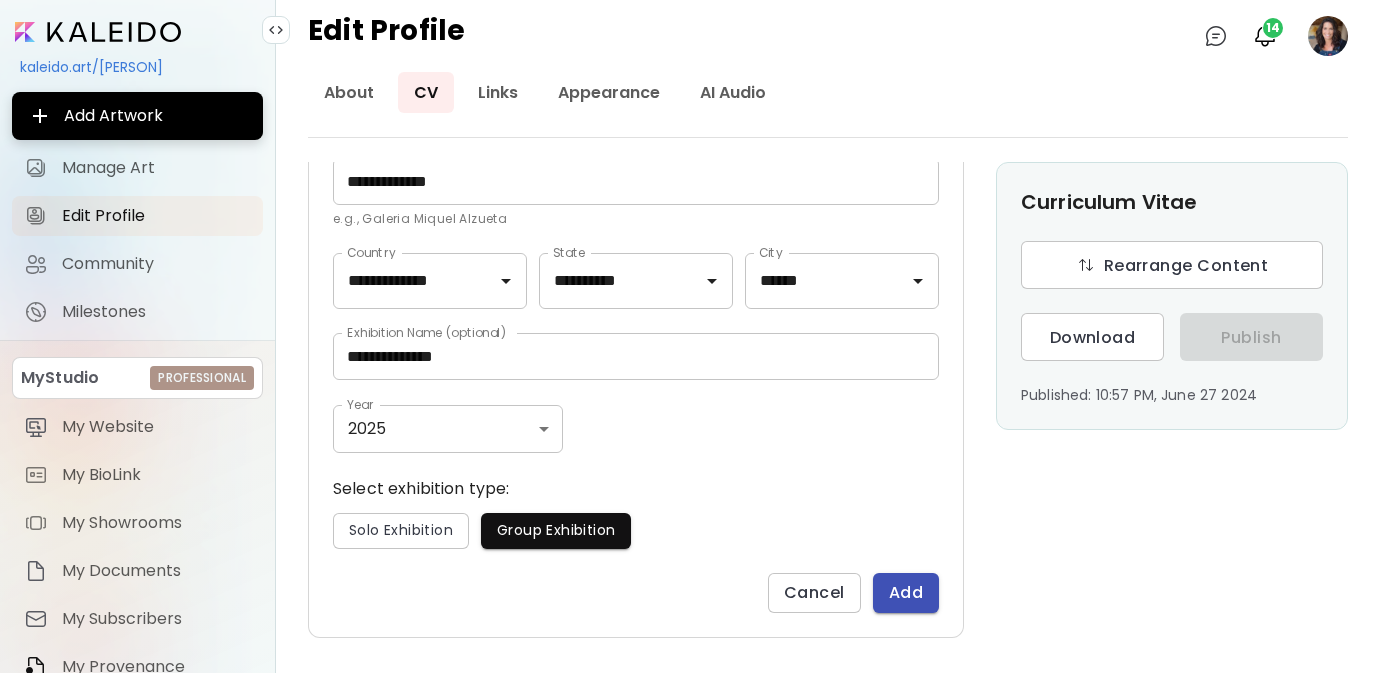 click on "Add" at bounding box center (906, 593) 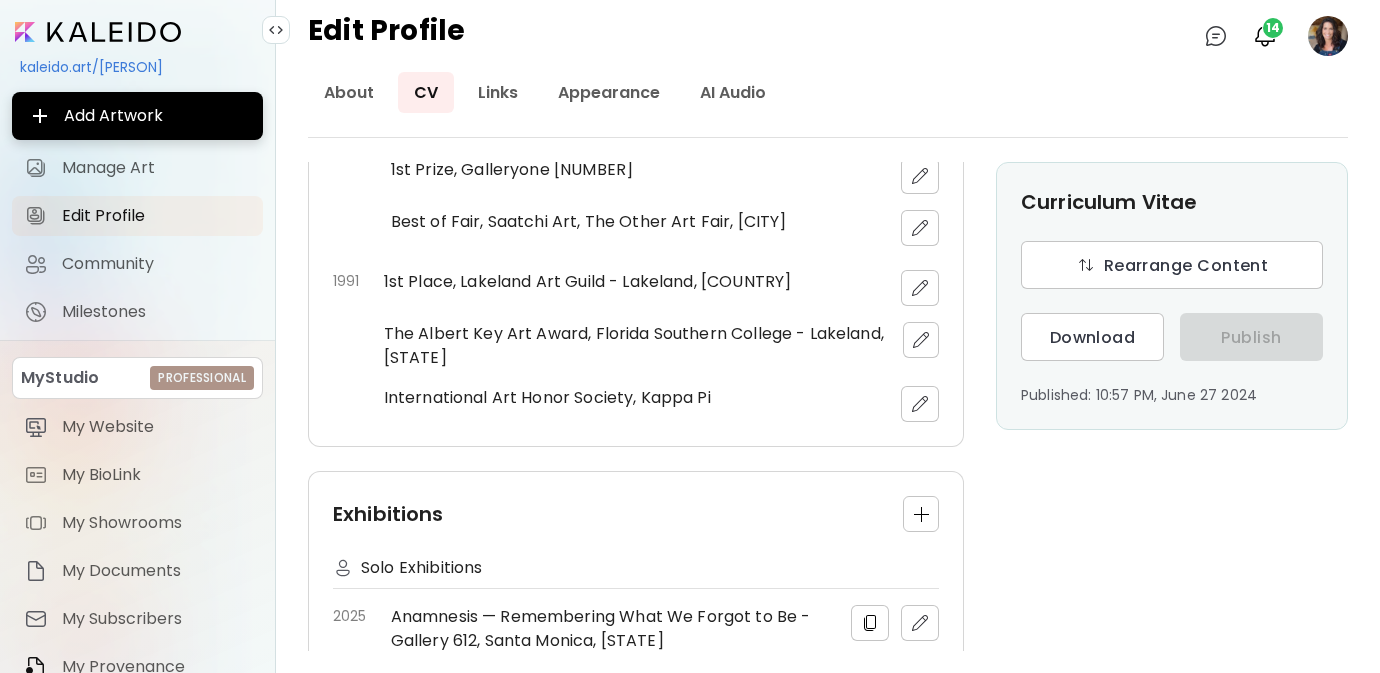 scroll, scrollTop: 899, scrollLeft: 0, axis: vertical 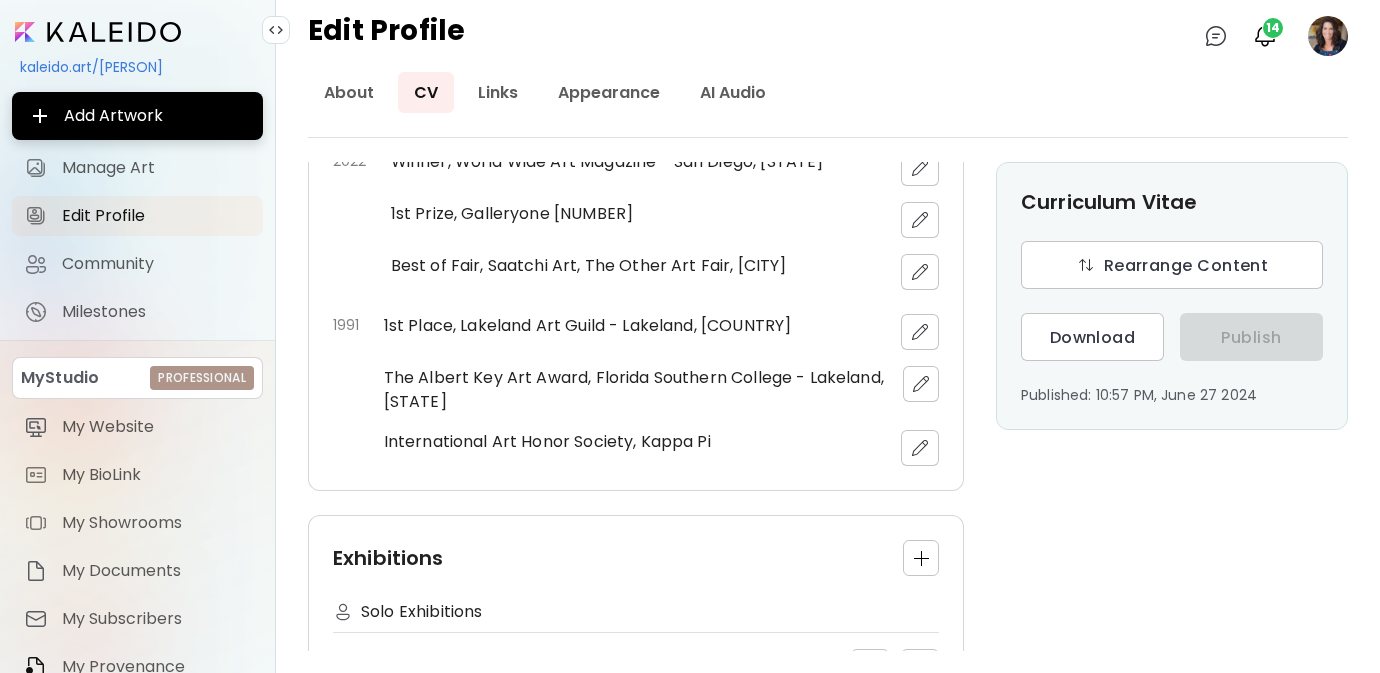 click on "About CV Links Appearance AI Audio" at bounding box center [828, 92] 